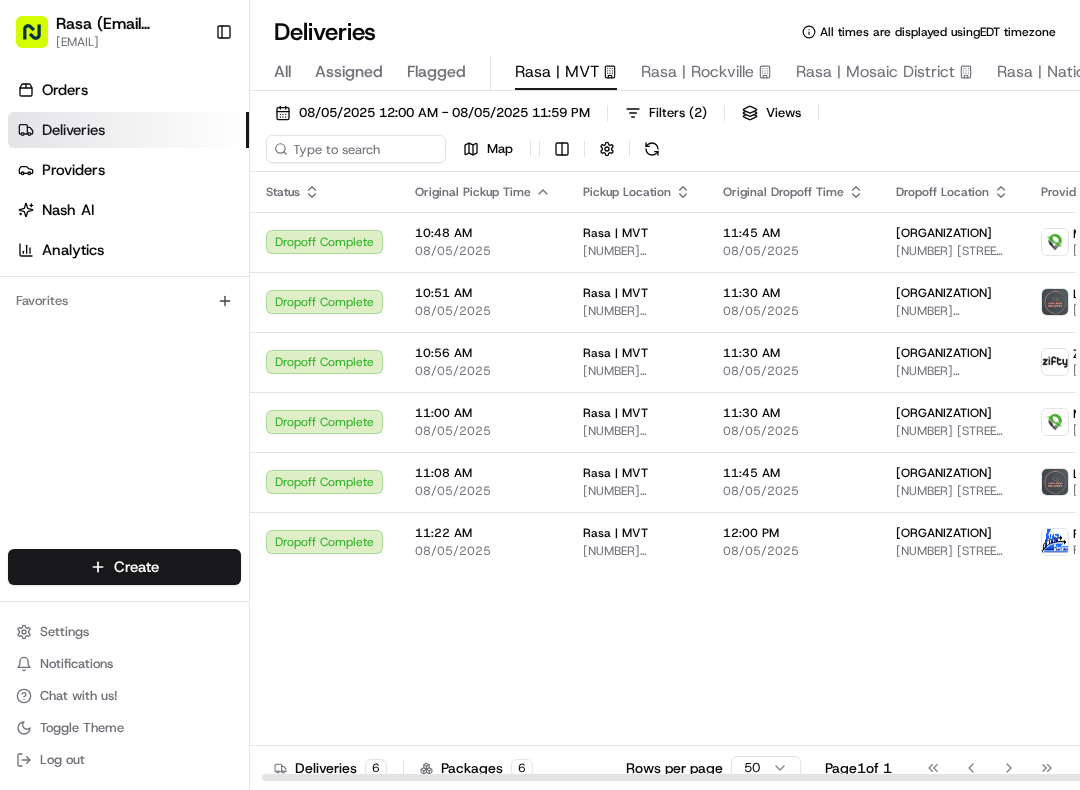 scroll, scrollTop: 0, scrollLeft: 0, axis: both 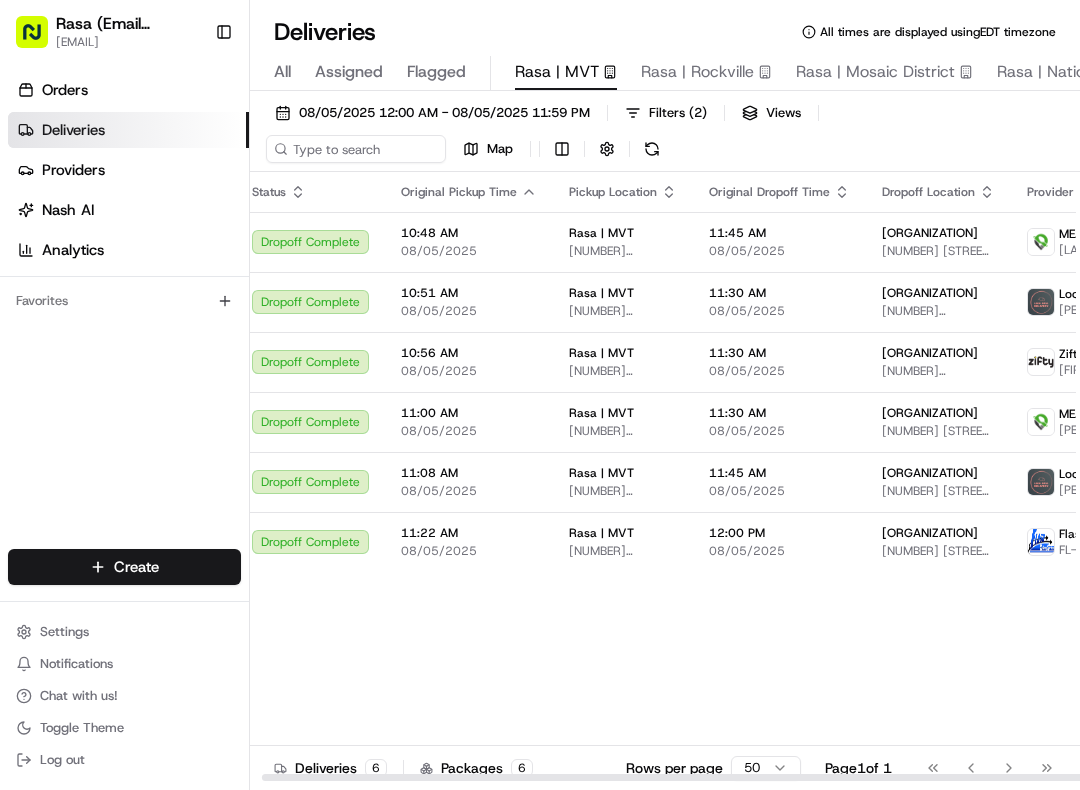 click on "08/05/2025 12:00 AM - 08/05/2025 11:59 PM" at bounding box center (432, 113) 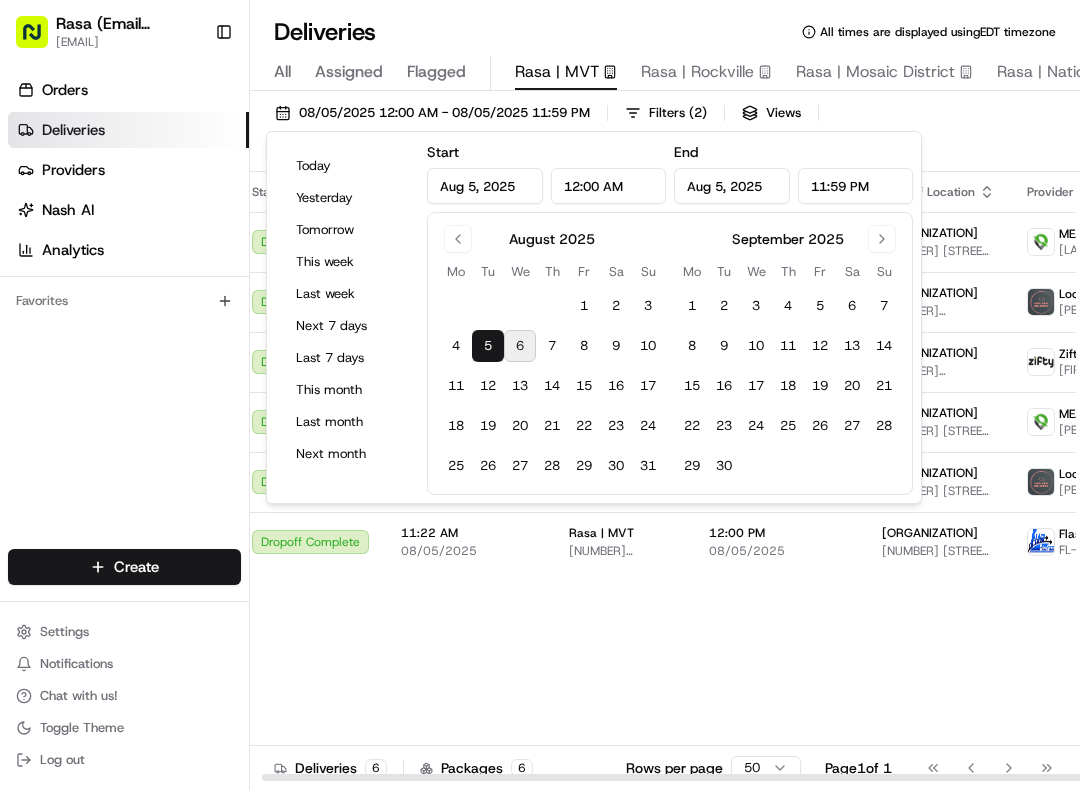 click on "Filters ( 2 ) Views Map Status Original Pickup Time Pickup Location Original Dropoff Time Dropoff Location Provider Action Dropoff Complete [TIME] [DATE] Rasa | MVT [NUMBER] [STREET], [CITY], [STATE] [POSTAL_CODE], [COUNTRY] [TIME] [DATE] [ORGANIZATION] [NUMBER] [STREET], [CITY], [STATE] [POSTAL_CODE], [COUNTRY] MEALS NOW [PERSON] Dropoff Complete [TIME] [DATE] Rasa | MVT [NUMBER] [STREET], [CITY], [STATE] [POSTAL_CODE], [COUNTRY] [TIME] [DATE] [ORGANIZATION] [NUMBER] [STREET], [CITY], [STATE] [POSTAL_CODE], [COUNTRY] Local Meal Delivery (catering) [PERSON] * Dropoff Complete [TIME] [DATE] Rasa | MVT [NUMBER] [STREET], [CITY], [STATE] [POSTAL_CODE], [COUNTRY] [TIME] [DATE] [ORGANIZATION] [NUMBER] [STREET], [CITY], [STATE] [POSTAL_CODE], [COUNTRY] MEALS NOW [PERSON] Dropoff Complete [TIME] [DATE] Rasa | MVT [TIME] [ORGANIZATION] [ORGANIZATION]" at bounding box center [665, 460] 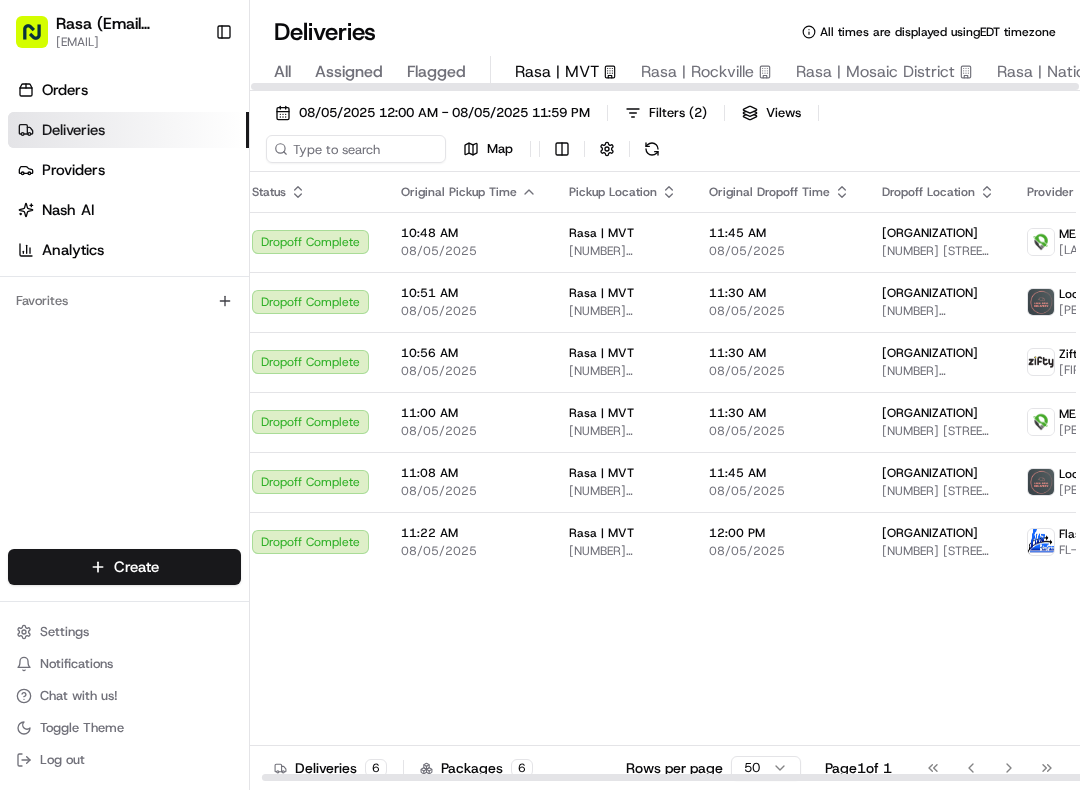 click on "08/05/2025 12:00 AM - 08/05/2025 11:59 PM" at bounding box center [444, 113] 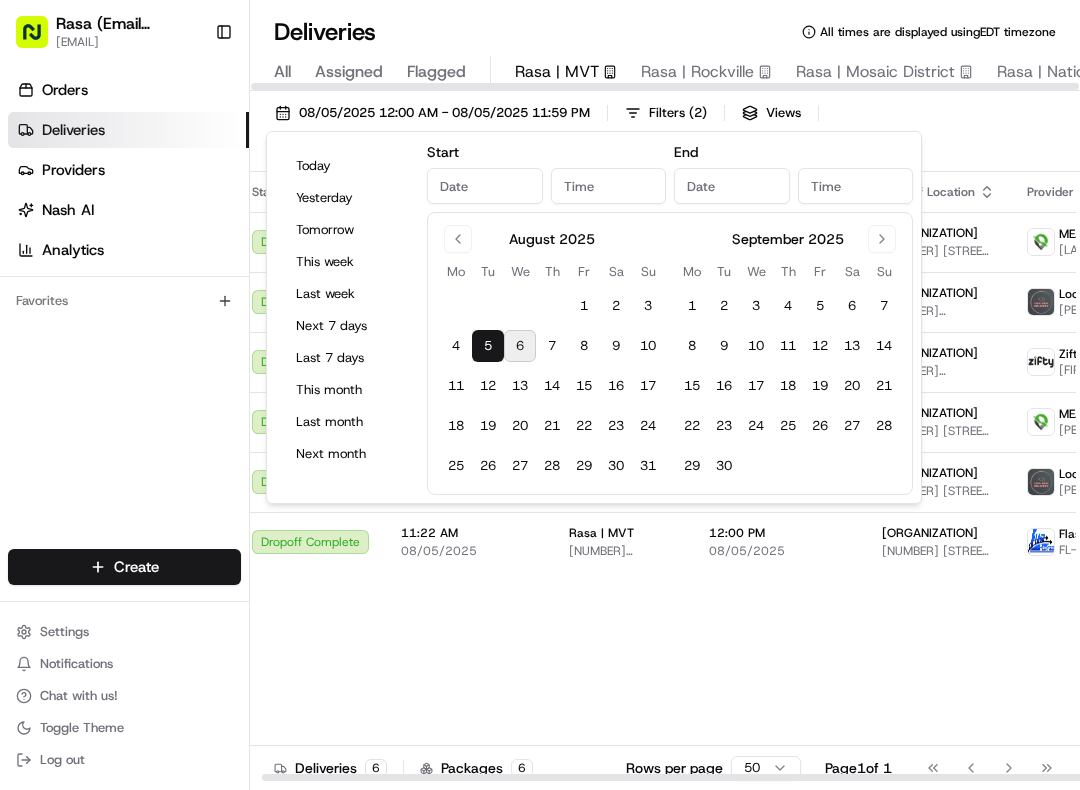 type on "Aug 5, 2025" 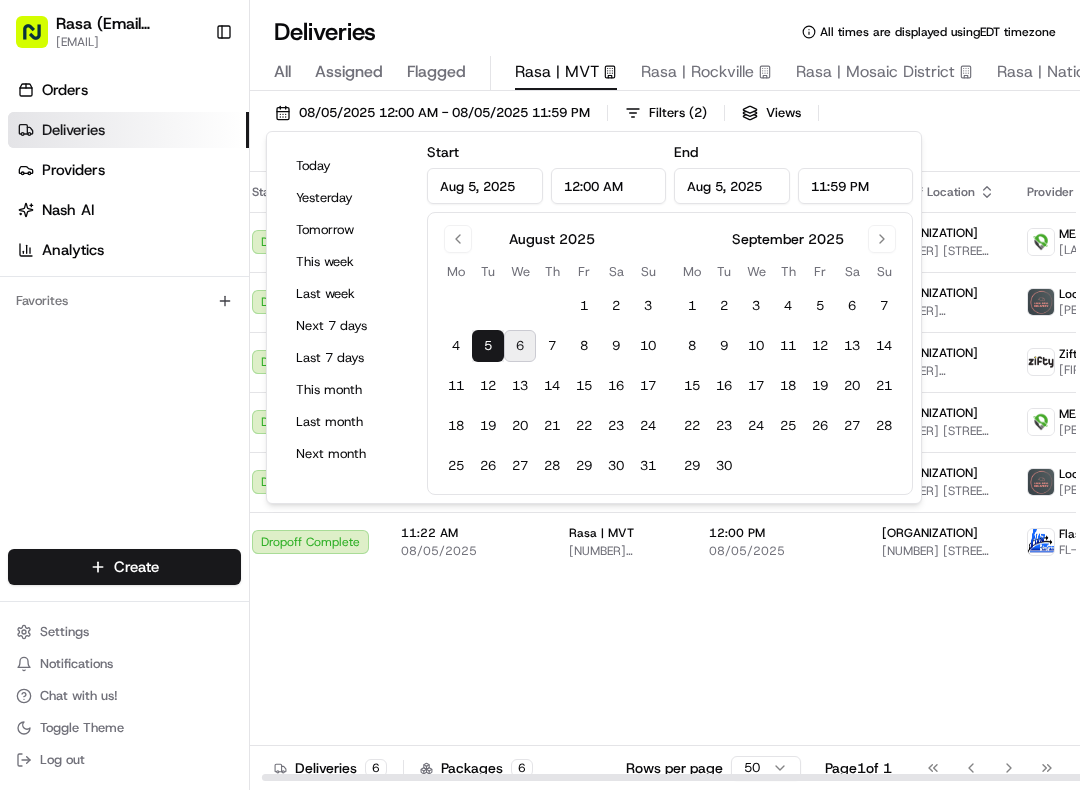 click on "6" at bounding box center (520, 346) 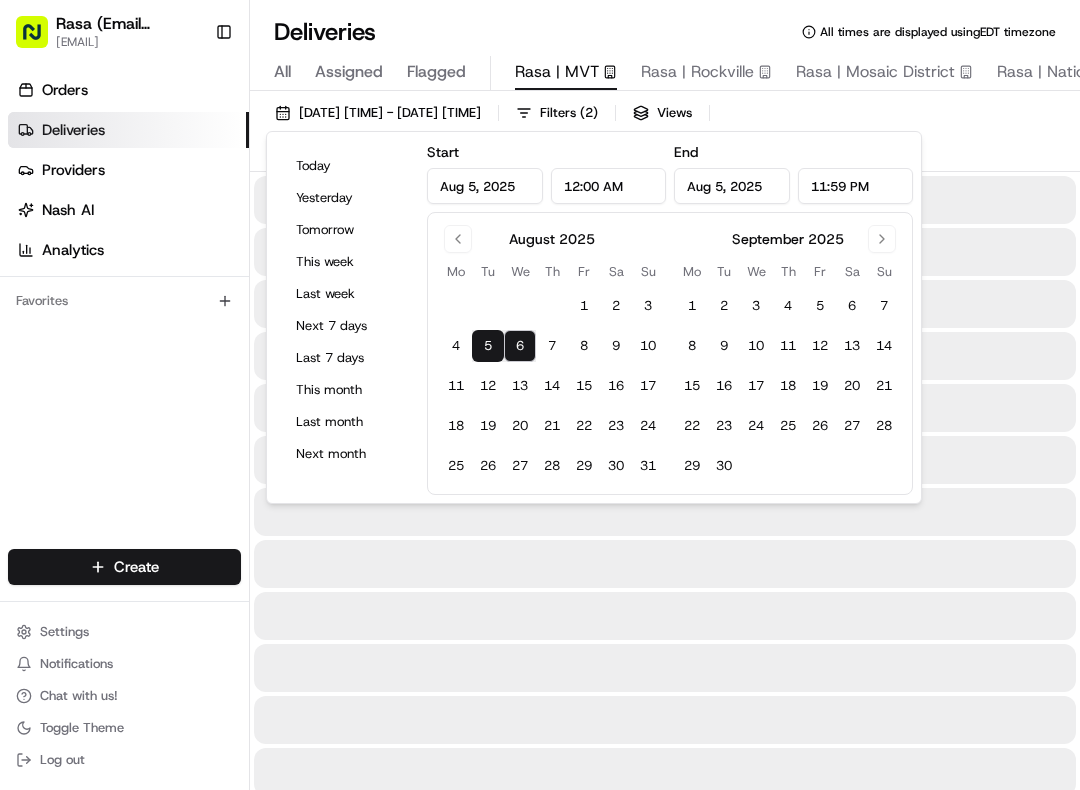 type on "Aug 6, 2025" 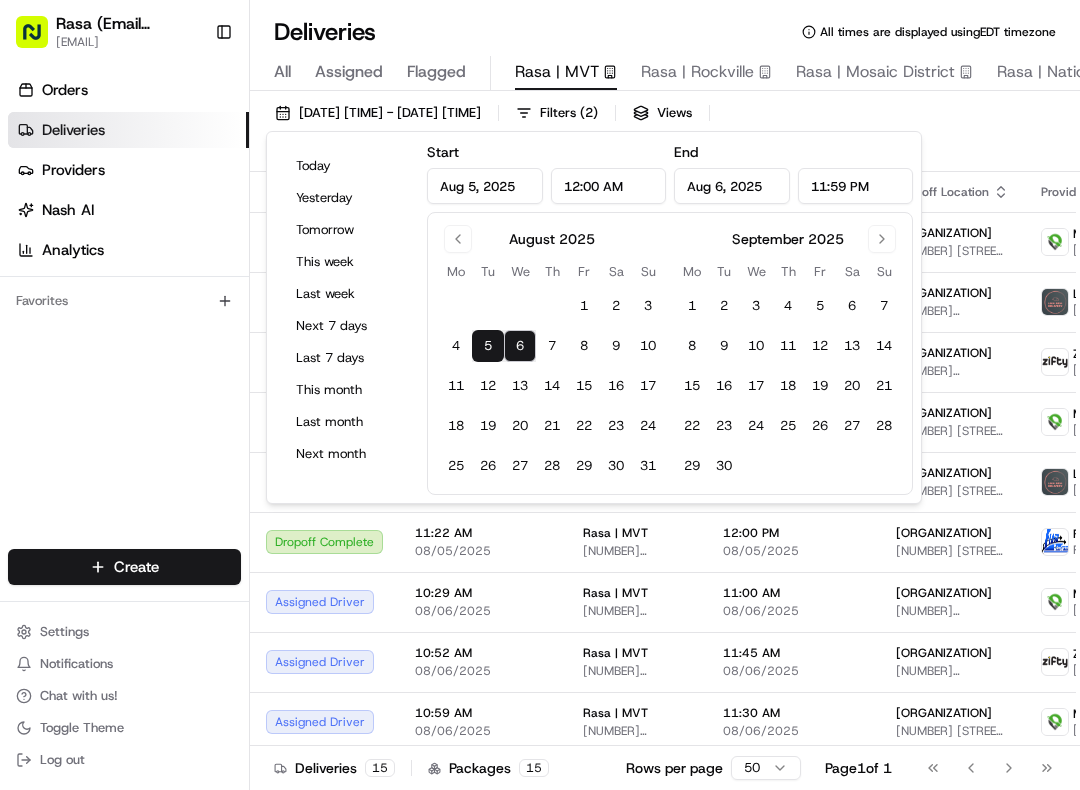 click on "Today" at bounding box center (347, 166) 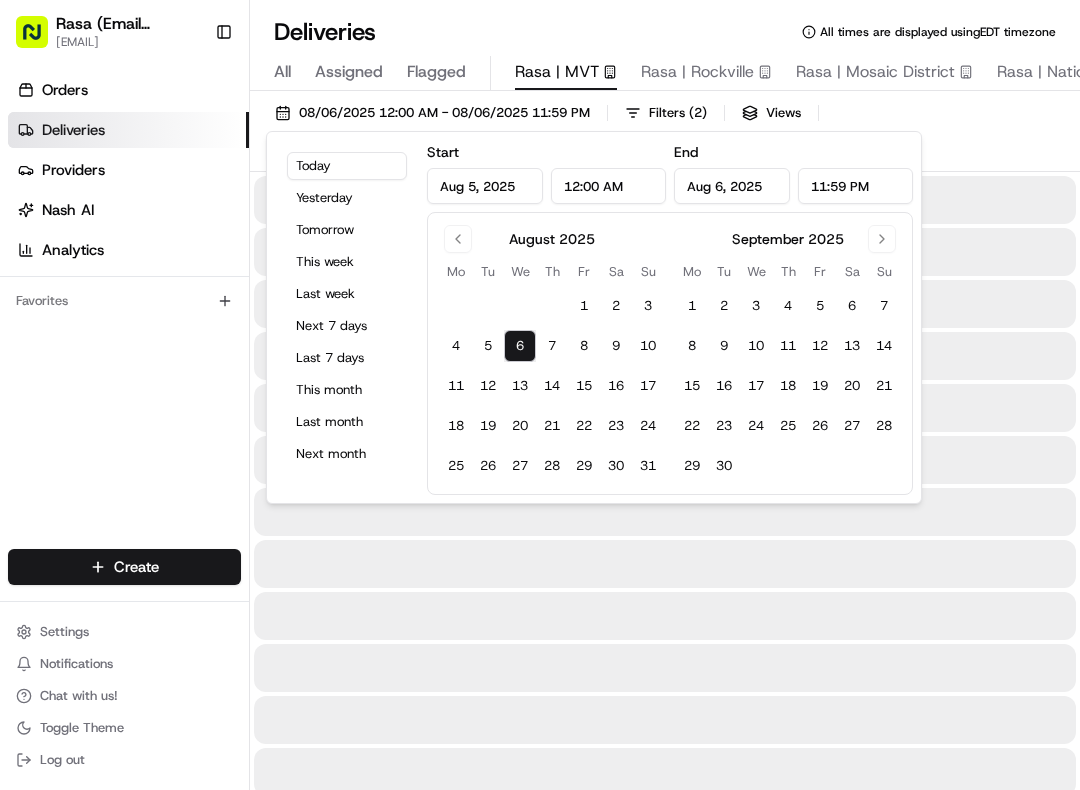 type on "Aug 6, 2025" 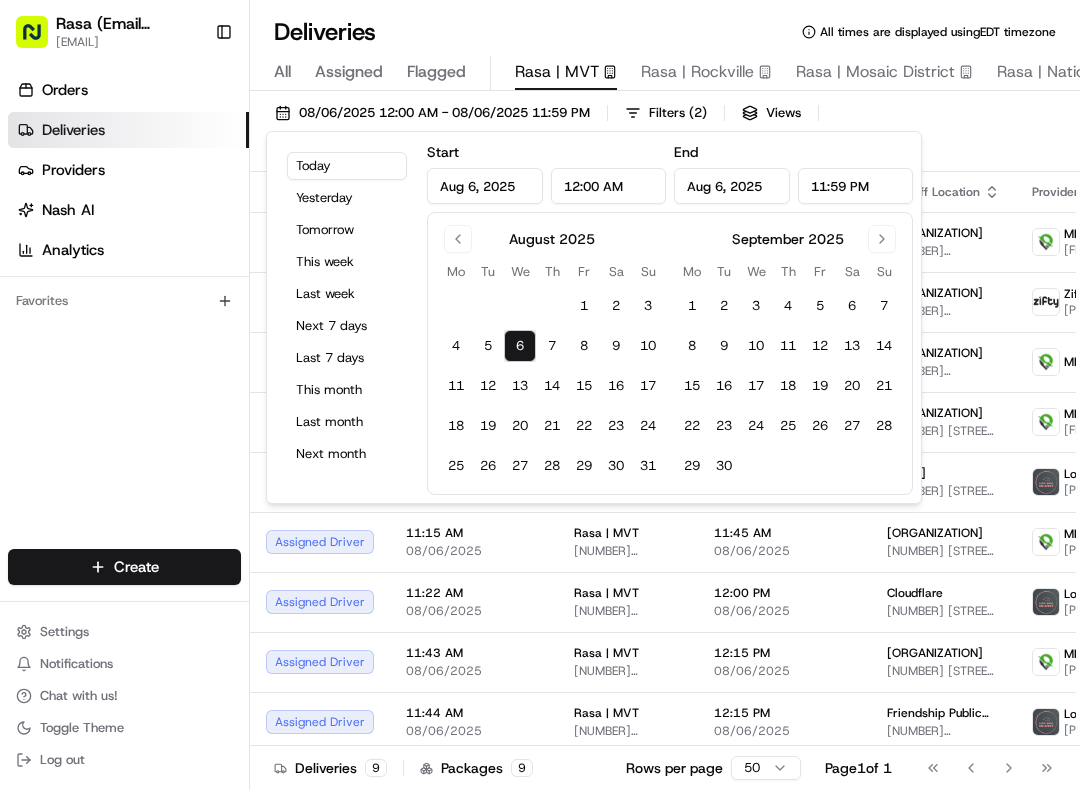 click on "[NUMBER] [STREET], [CITY], [STATE] [POSTAL_CODE], [COUNTRY]" at bounding box center (628, 671) 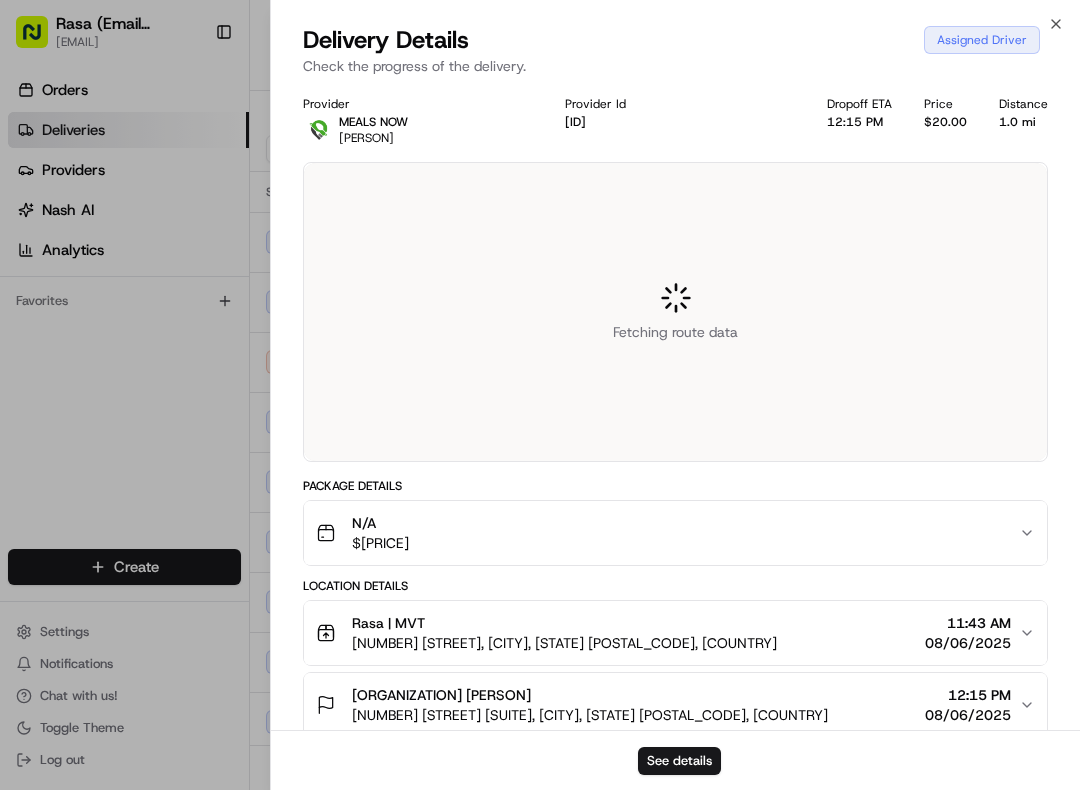 click on "[ORGANIZATION] [PERSON] [NUMBER] [STREET] [SUITE], [CITY], [STATE] [POSTAL_CODE], [COUNTRY] [TIME] [DATE]" at bounding box center [667, 705] 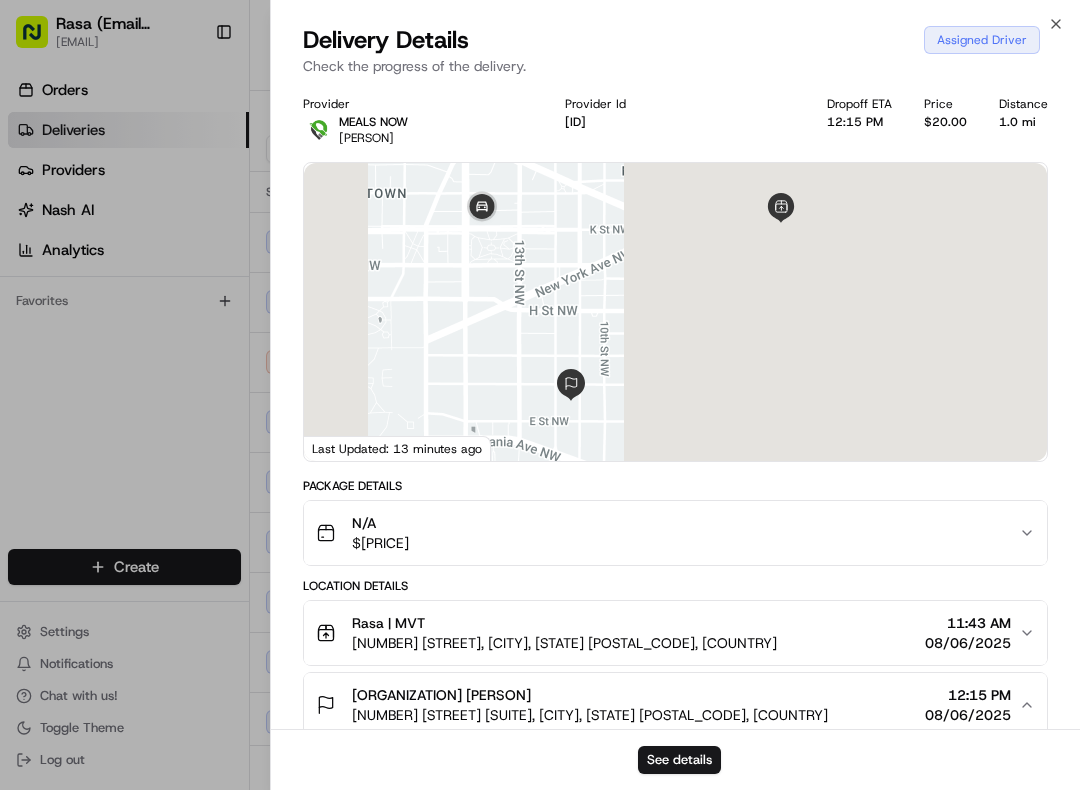 click at bounding box center [540, 395] 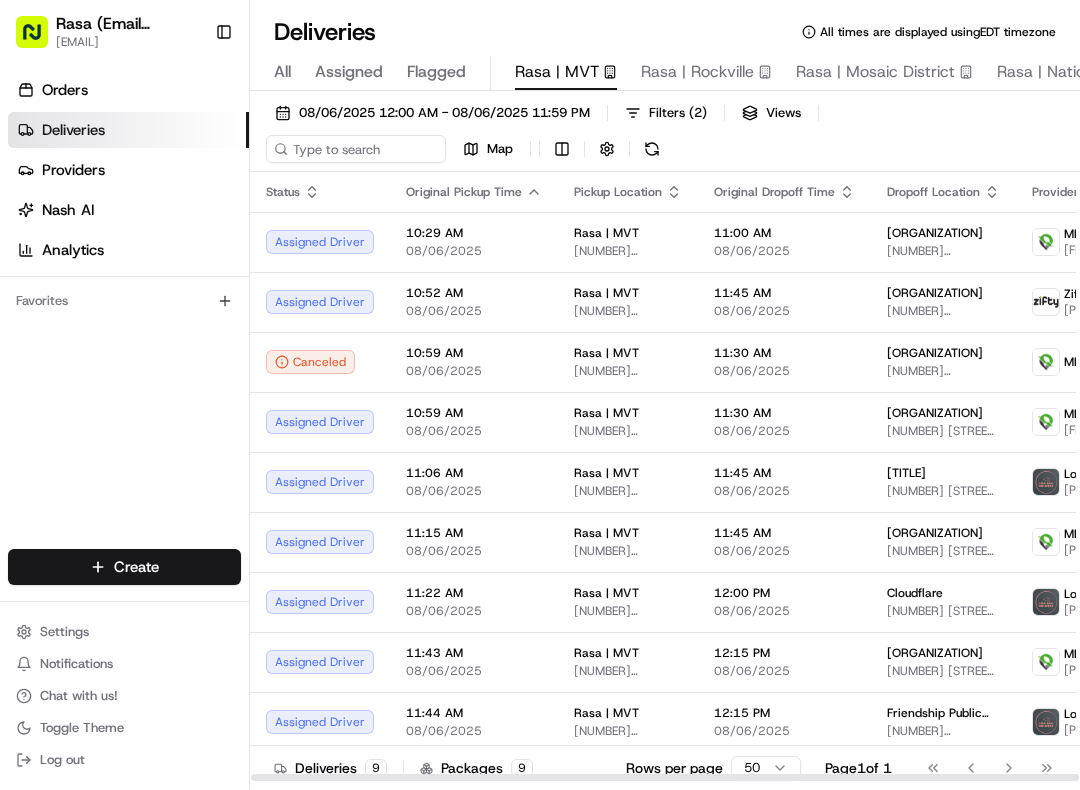 scroll, scrollTop: 0, scrollLeft: 0, axis: both 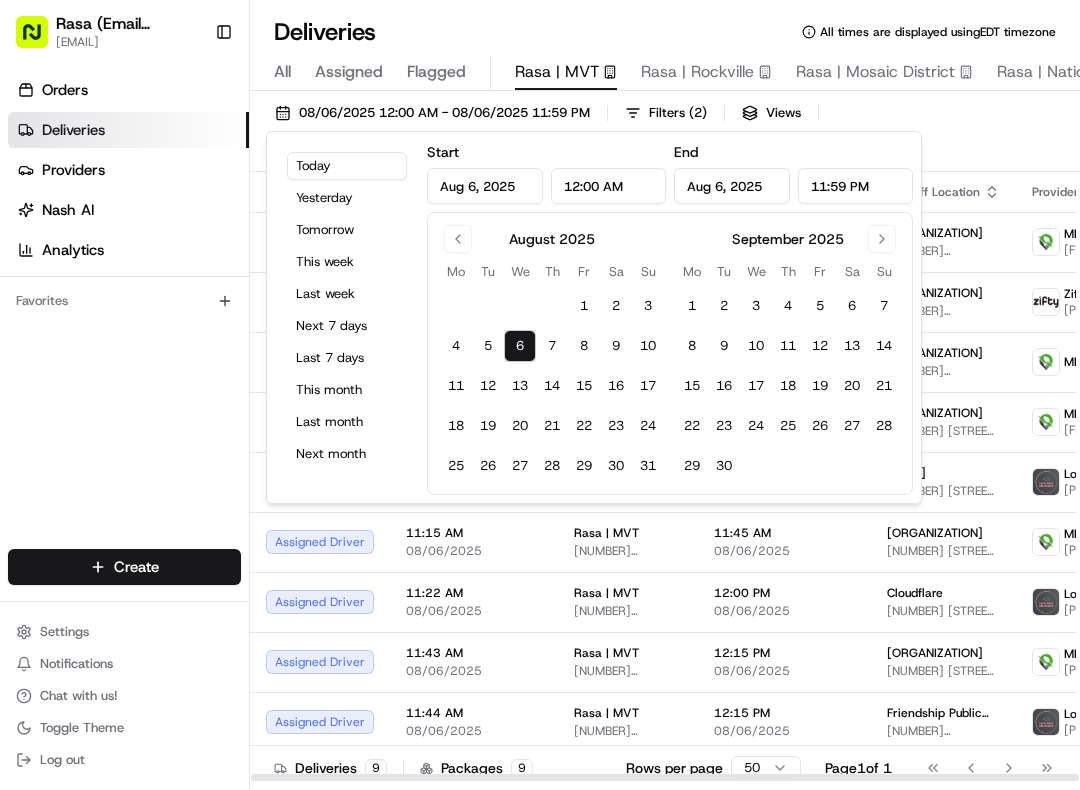 click on "Rasa | MVT" at bounding box center (606, 713) 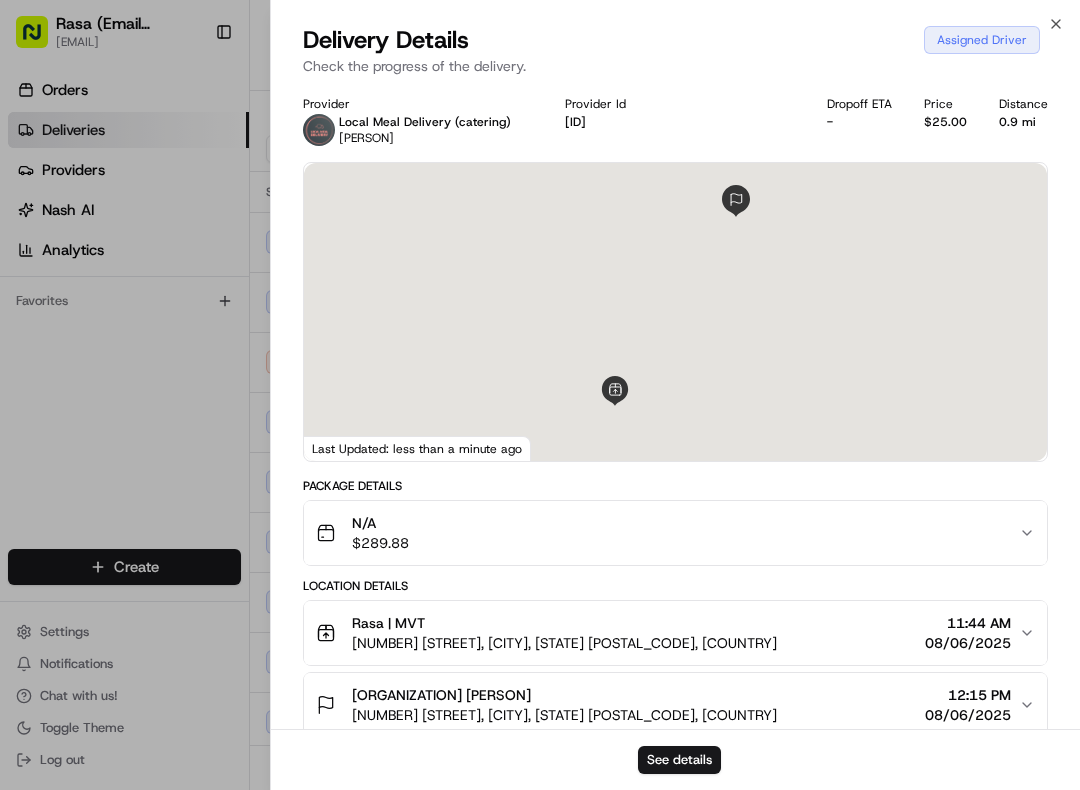 click on "See details" at bounding box center (675, 759) 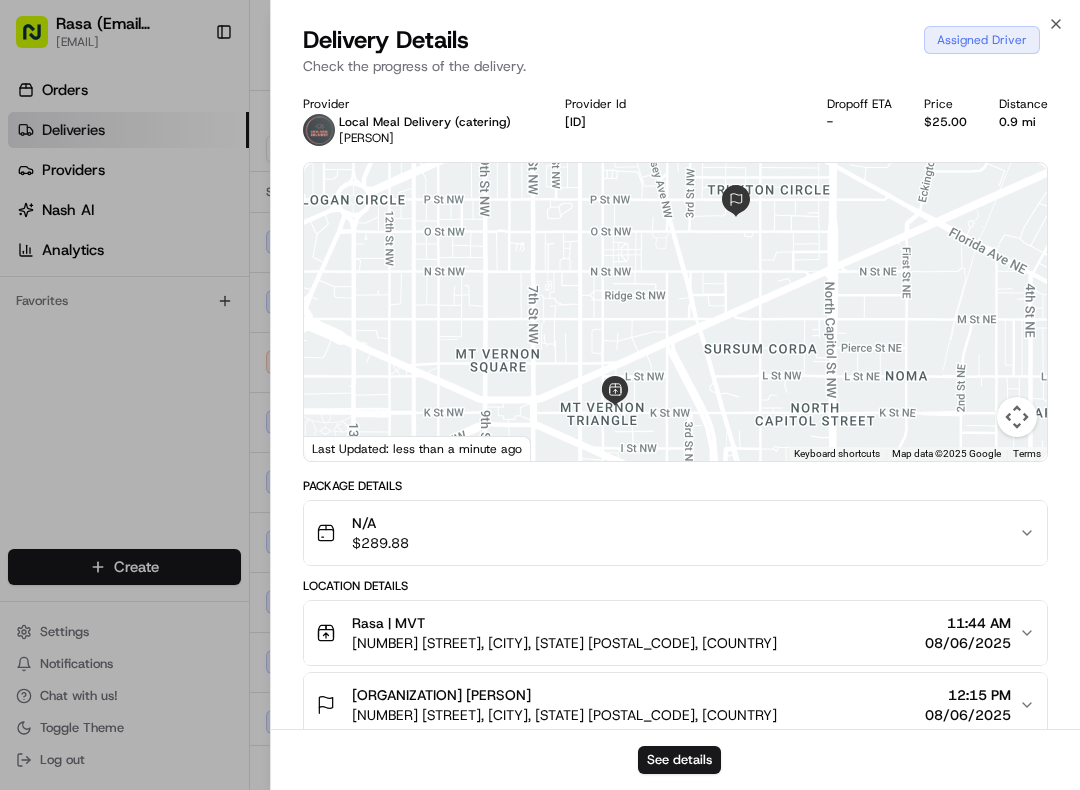 click at bounding box center [540, 395] 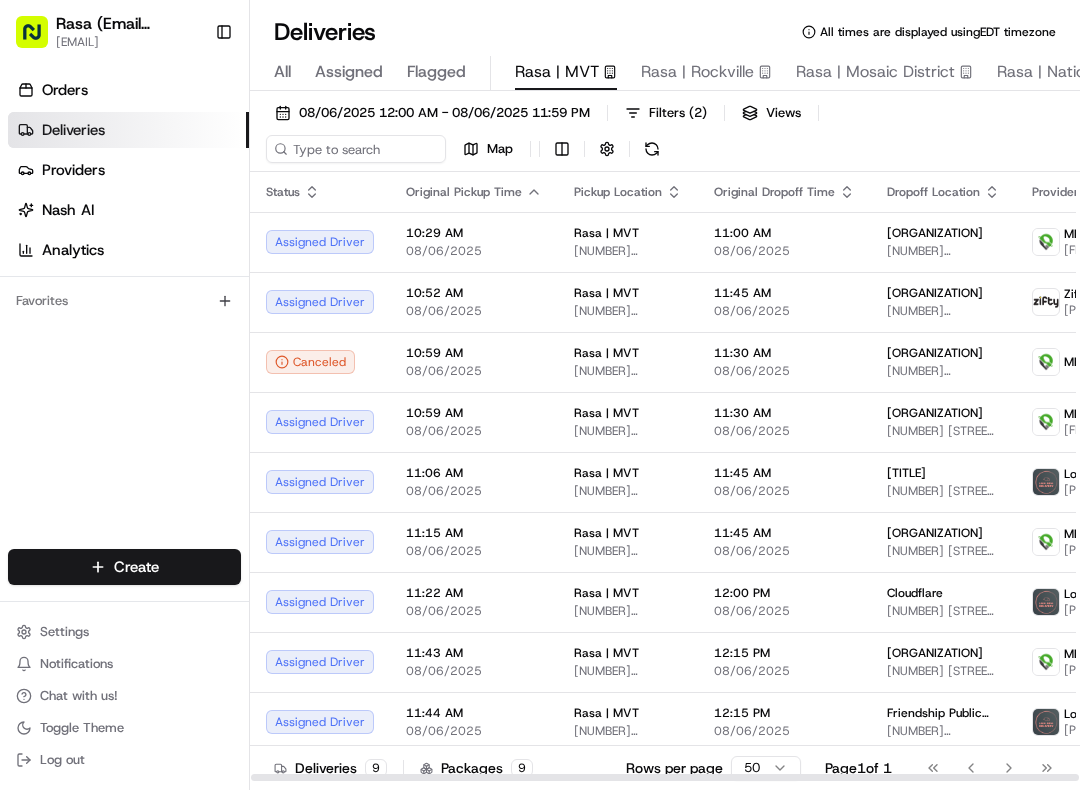 click on "[ORGANIZATION]" at bounding box center [935, 413] 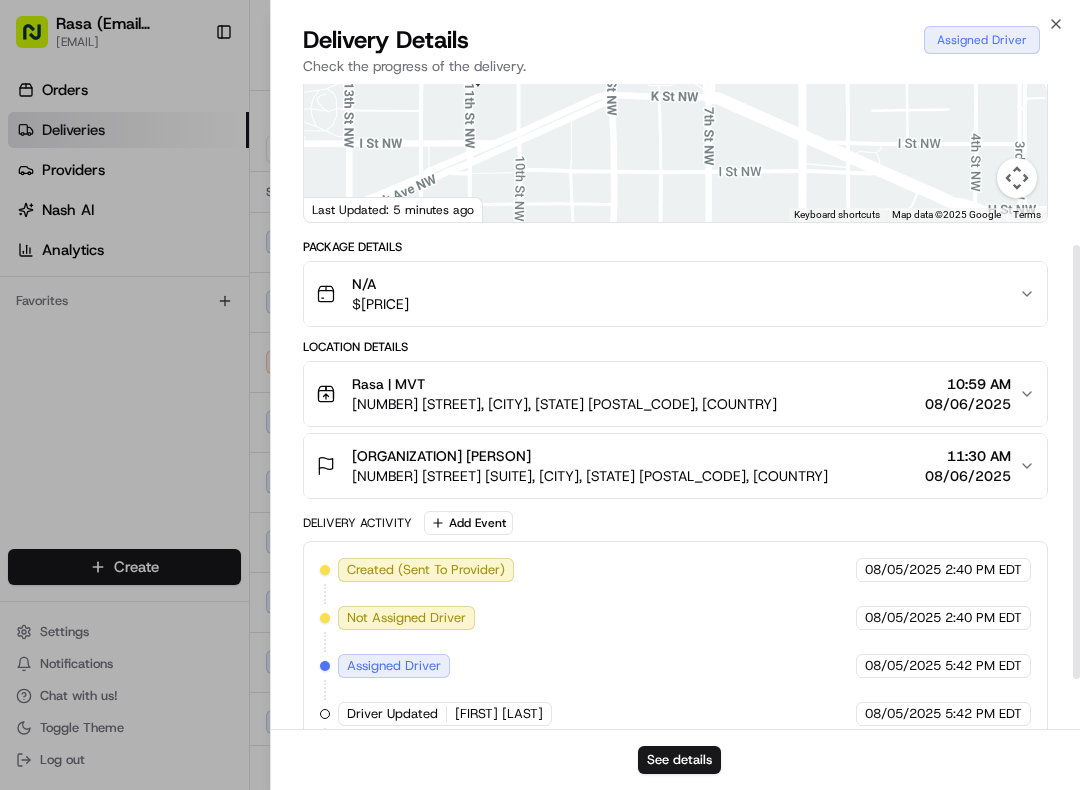 scroll, scrollTop: 238, scrollLeft: 0, axis: vertical 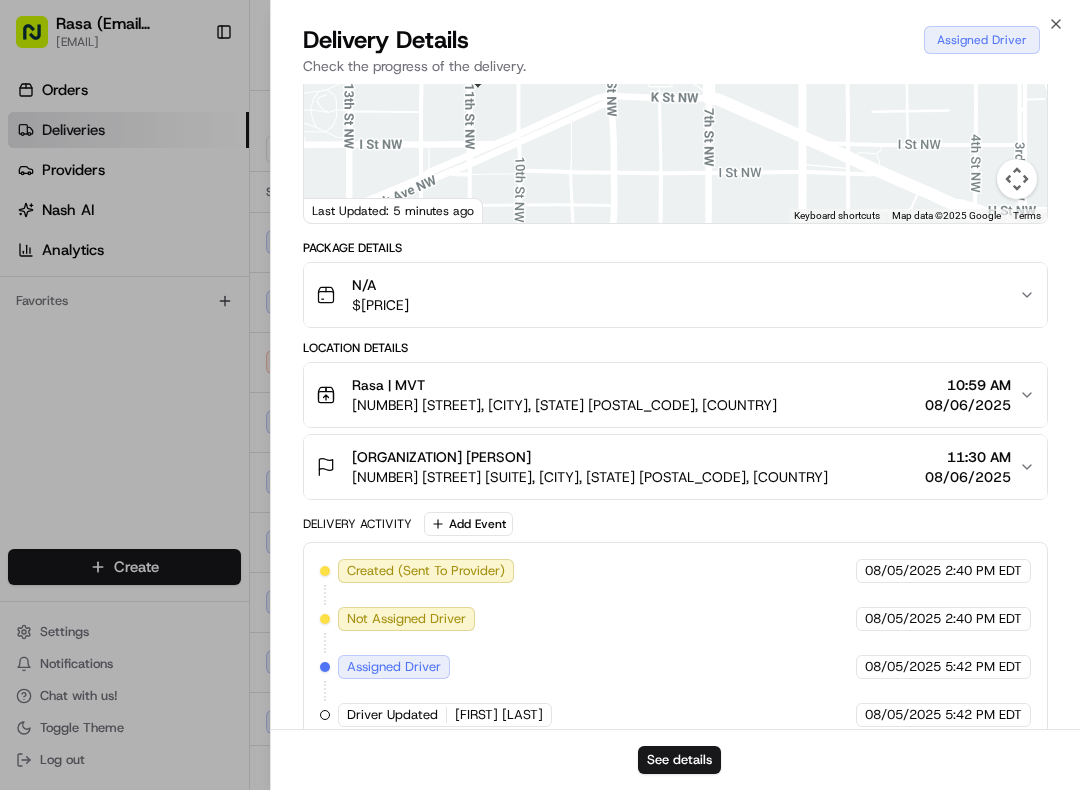 click on "Close Delivery Details Assigned Driver Check the progress of the delivery. Provider MEALS NOW [PERSON] Provider Id [ID] Dropoff ETA [TIME] Price [PRICE] Distance [DISTANCE] To navigate the map with touch gestures double-tap and hold your finger on the map, then drag the map. ← Move left → Move right ↑ Move up ↓ Move down + Zoom in - Zoom out Home Jump left by 75% End Jump right by 75% Page Up Jump up by 75% Page Down Jump down by 75% Keyboard shortcuts Map Data Map data ©2025 Google Map data ©2025 Google 100 m  Click to toggle between metric and imperial units Terms Report a map error Last Updated: 5 minutes ago Package Details N/A [PRICE] Location Details Rasa | MVT [NUMBER] [STREET], [CITY], [STATE] [POSTAL_CODE], [COUNTRY] [TIME] [DATE] [ORGANIZATION] [PERSON] [NUMBER] [STREET] [SUITE], [CITY], [STATE] [POSTAL_CODE], [COUNTRY] [TIME] [DATE] Delivery Activity Add Event Created (Sent To Provider) MEALS NOW [DATE] [TIME] EDT Not Assigned Driver MEALS NOW [DATE] [TIME] EDT" at bounding box center [675, 395] 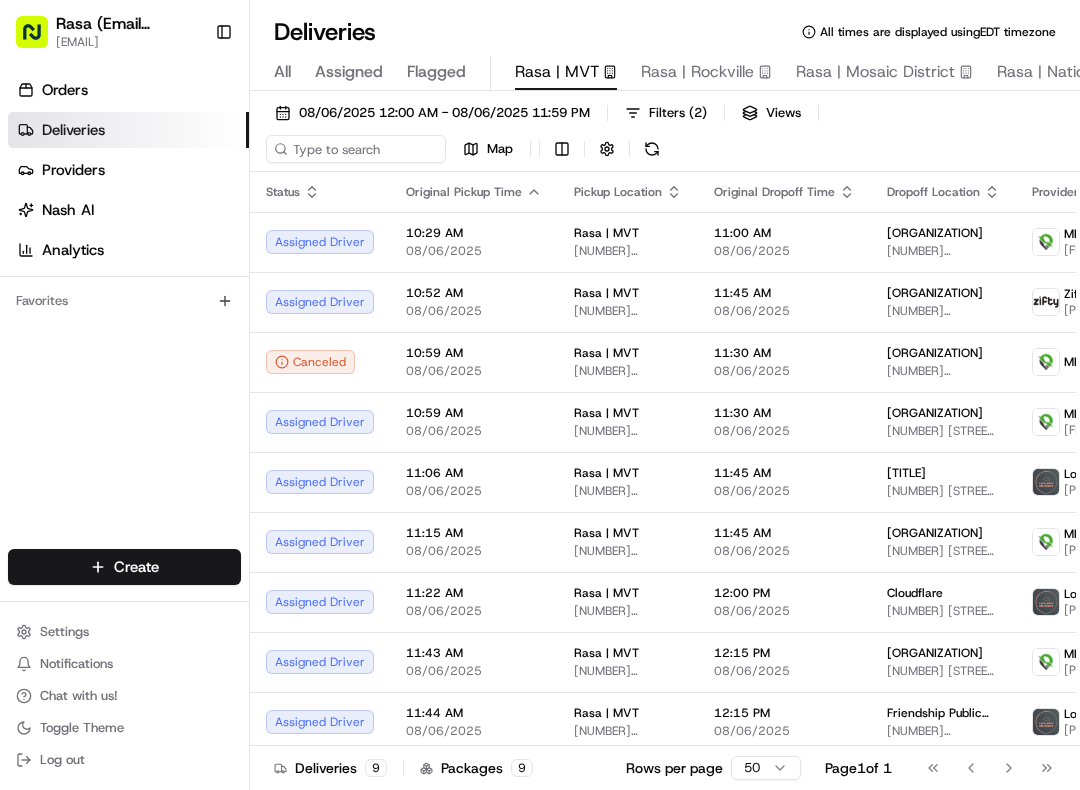 click on "[ORGANIZATION]" at bounding box center [935, 293] 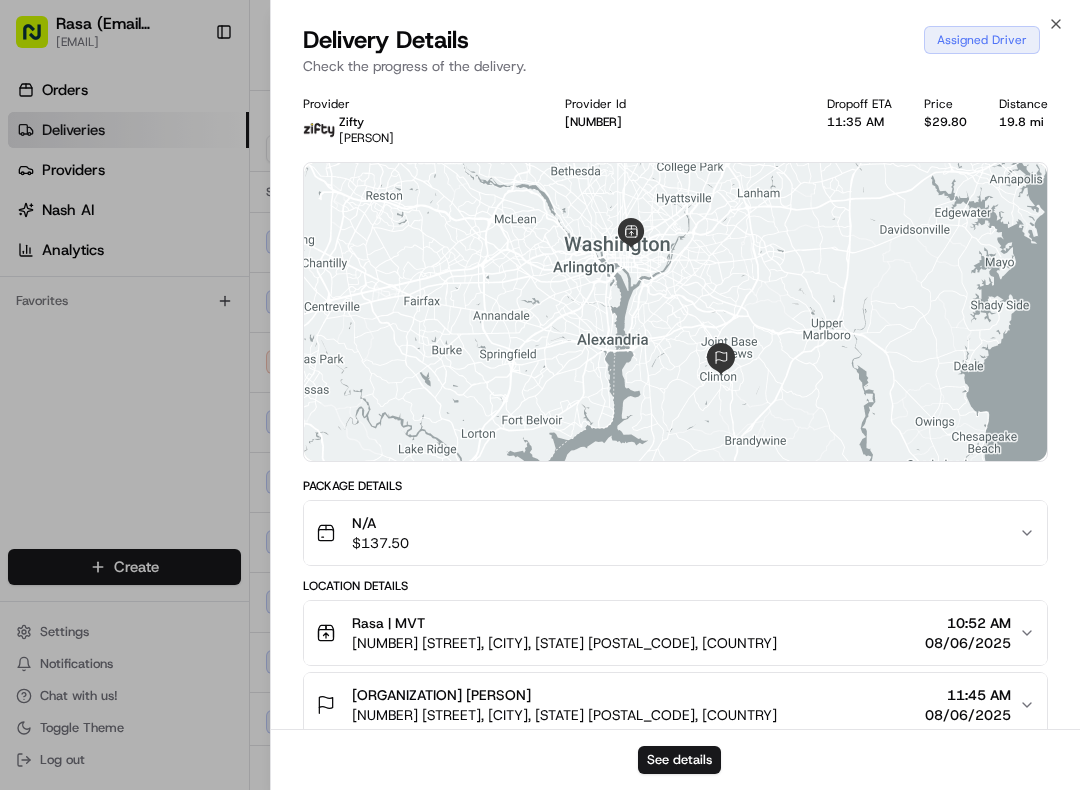 click on "N/A [PRICE]" at bounding box center [667, 533] 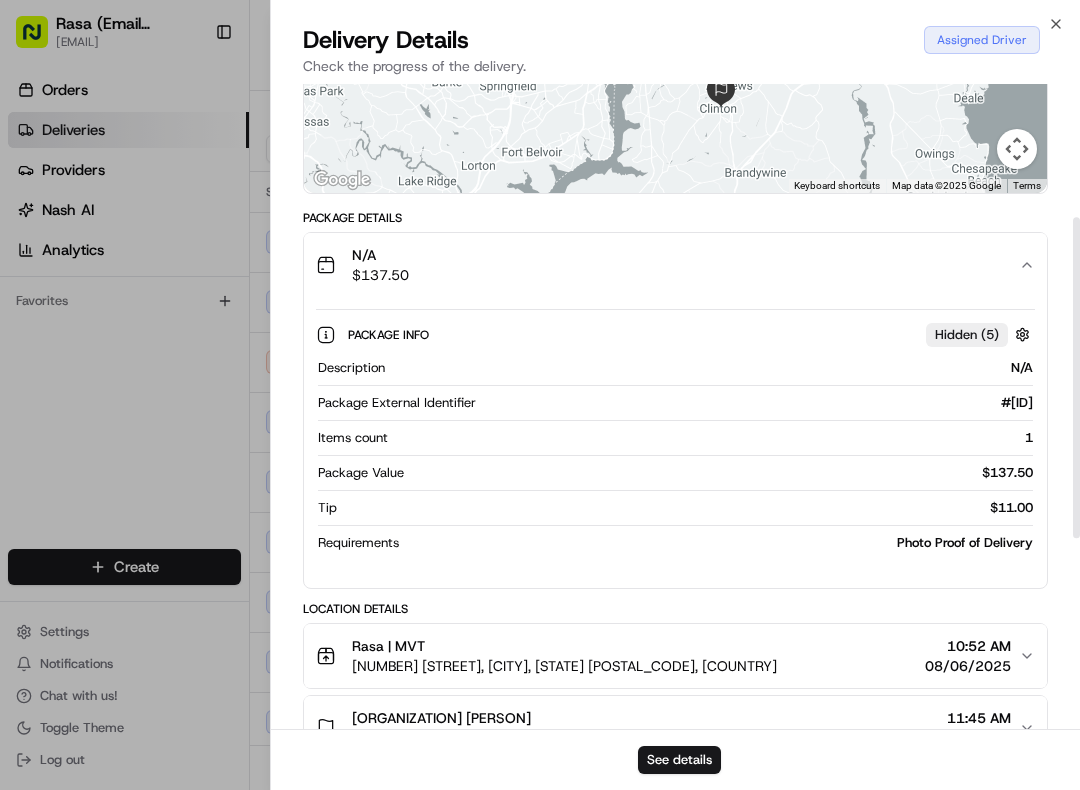 scroll, scrollTop: 269, scrollLeft: 0, axis: vertical 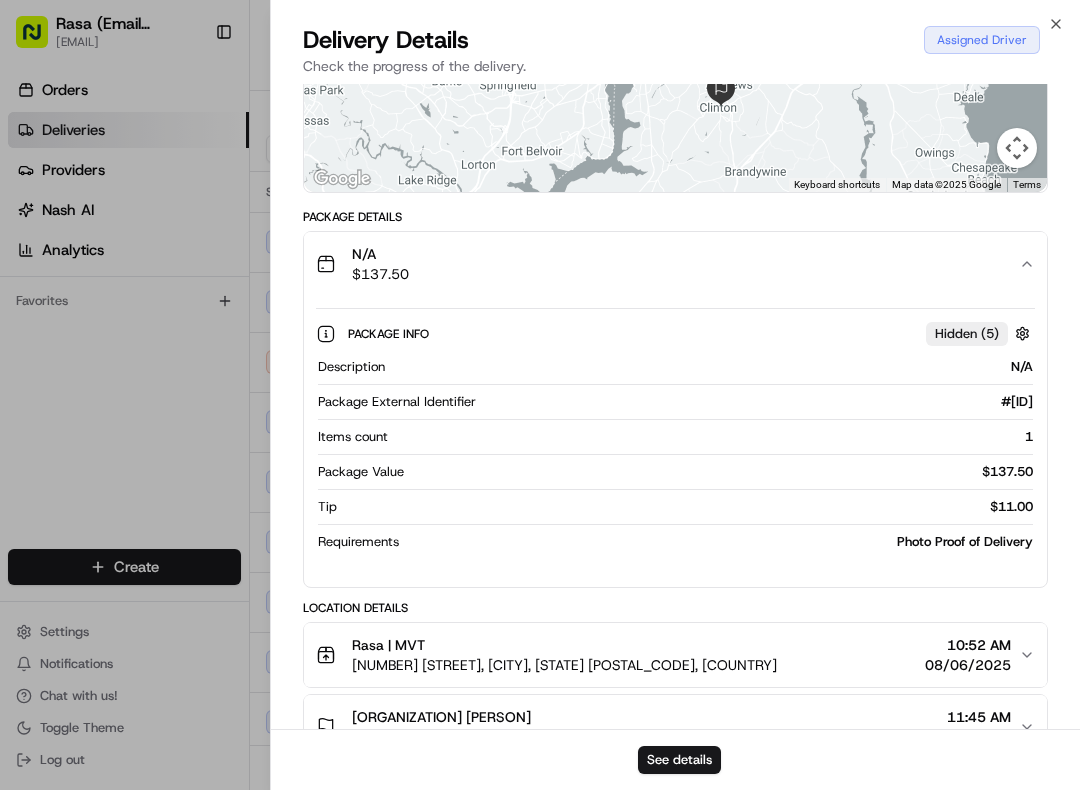 click on "Description N/A Package External Identifier #M6X-T86 Items count 1 Package Value [PRICE] Tip [PRICE] Requirements Photo Proof of Delivery" at bounding box center [675, 454] 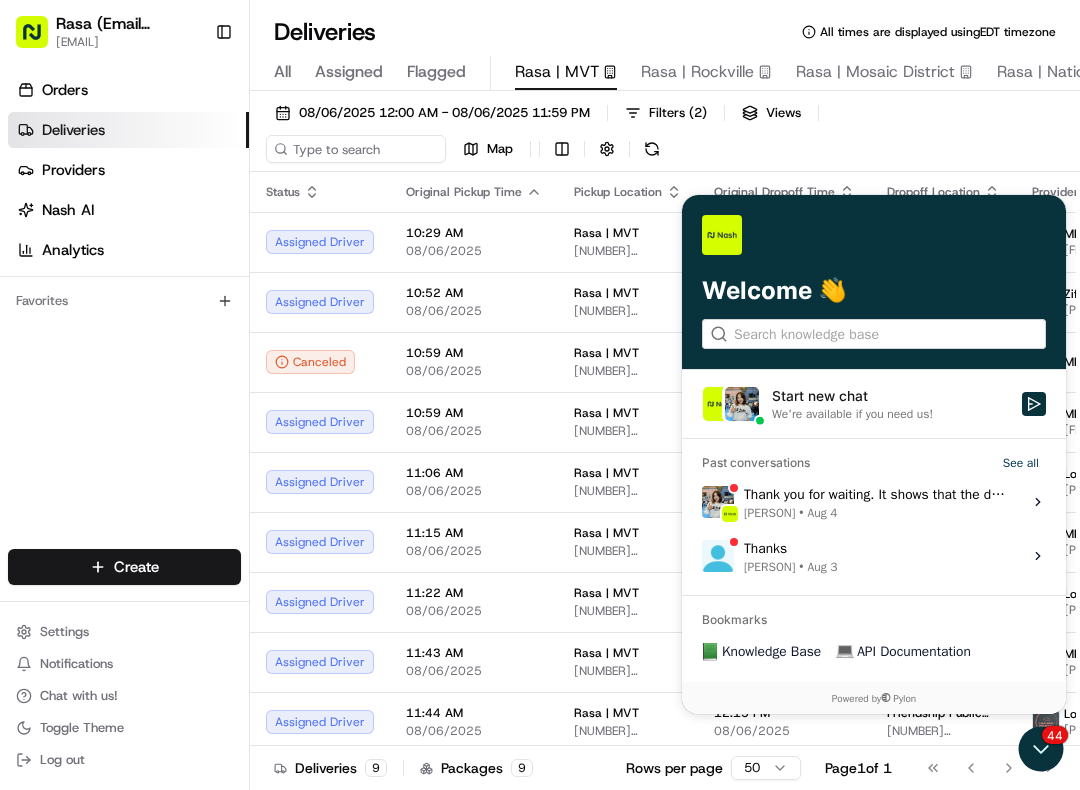 click on "Notifications" at bounding box center (124, 664) 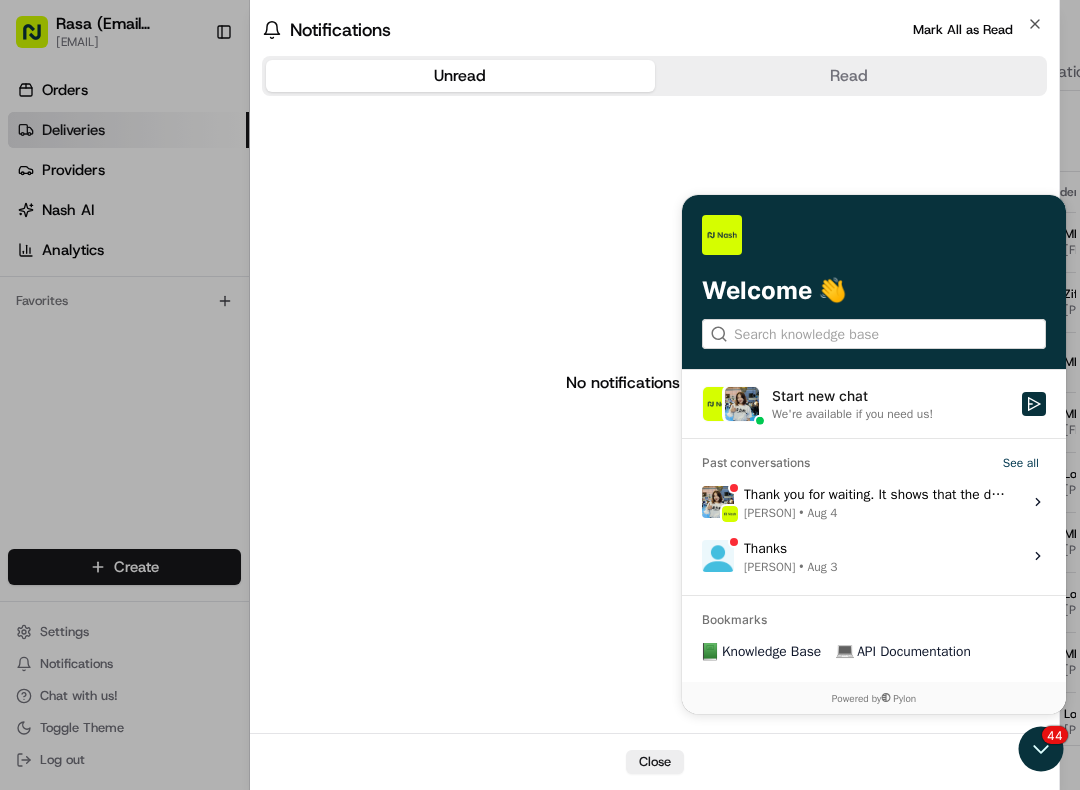 click at bounding box center [540, 395] 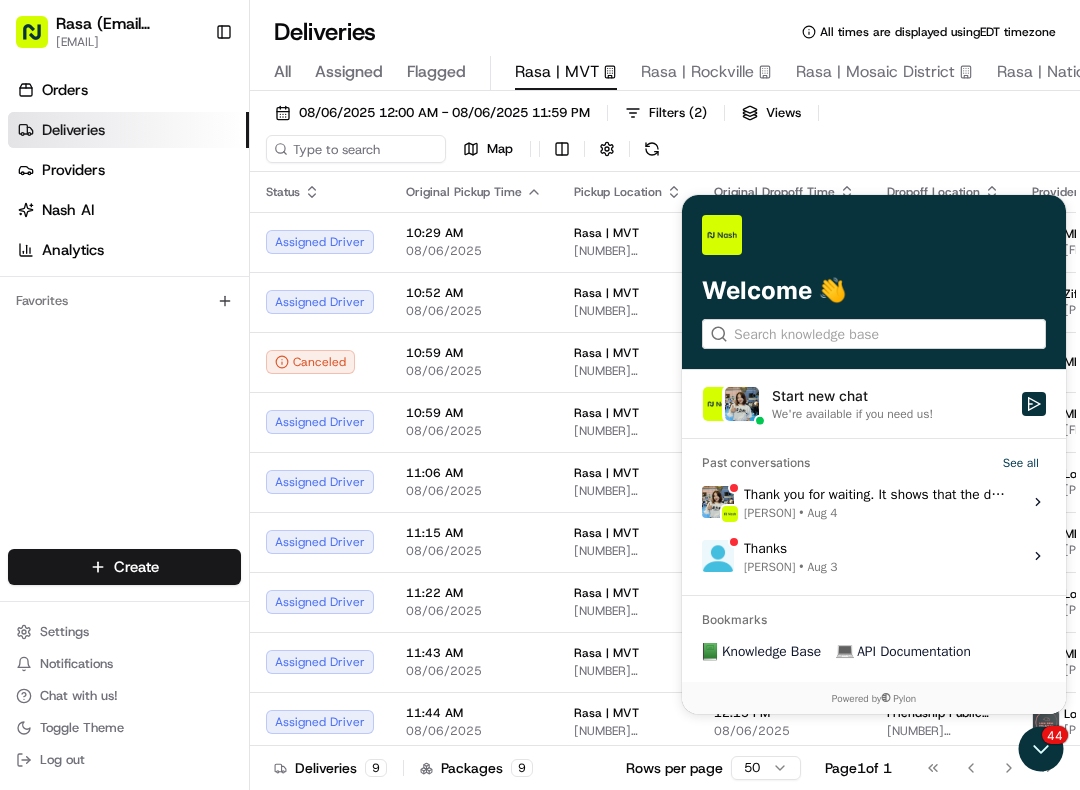 click on "Packages 9" at bounding box center [476, 768] 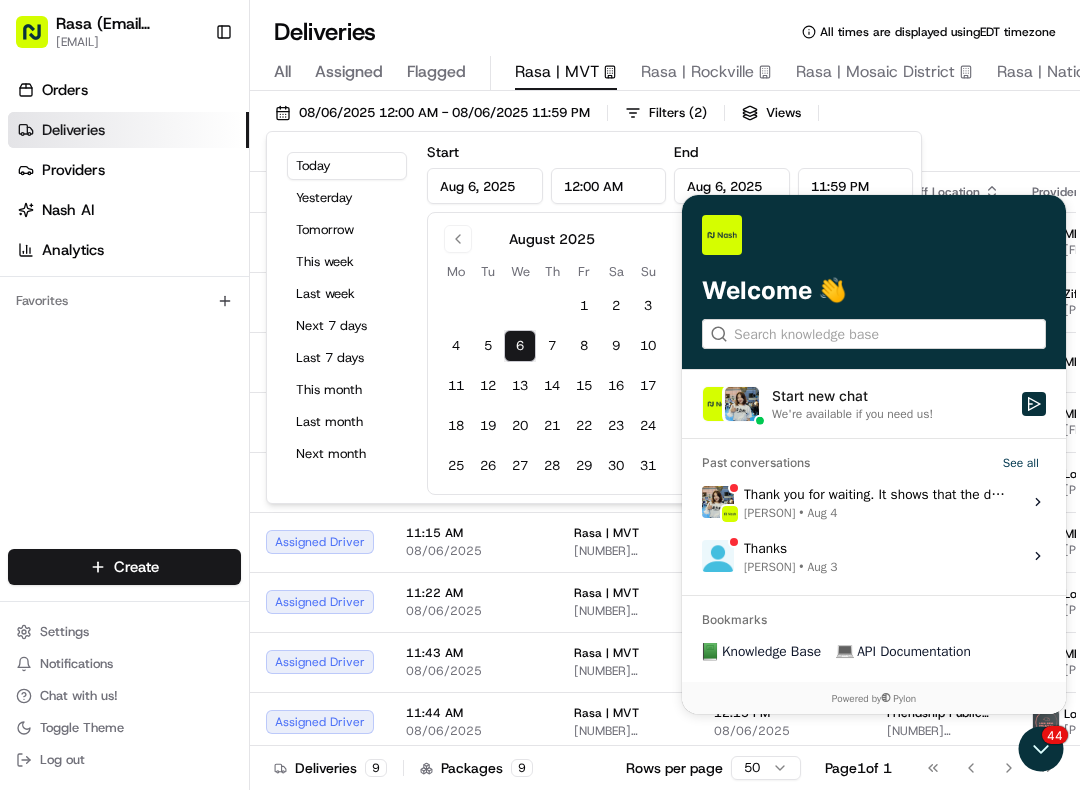 click on "Today" at bounding box center [347, 166] 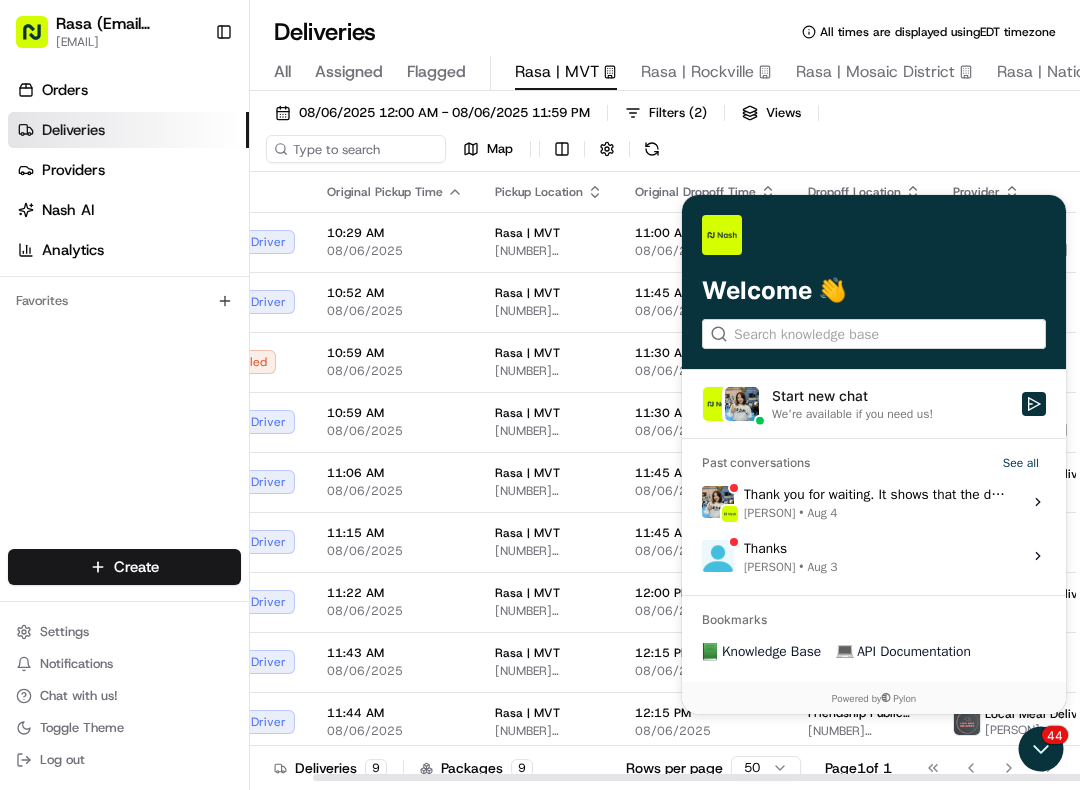 scroll, scrollTop: 0, scrollLeft: 93, axis: horizontal 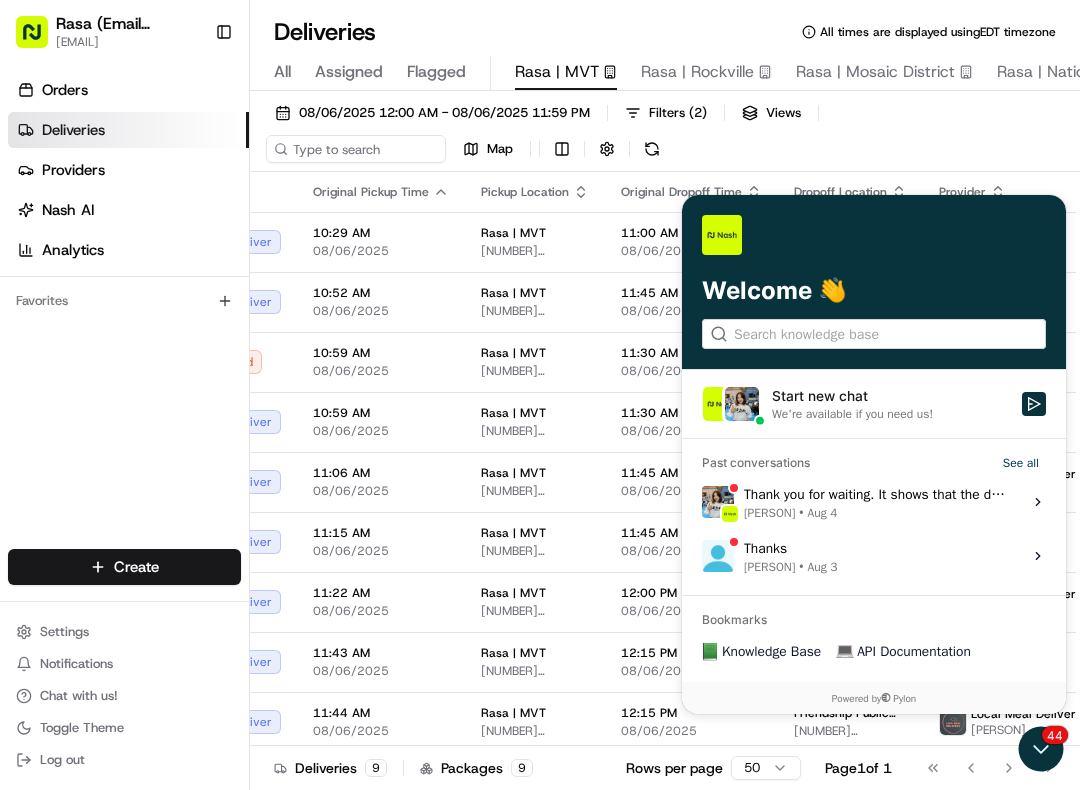 click on "Packages 9" at bounding box center (476, 768) 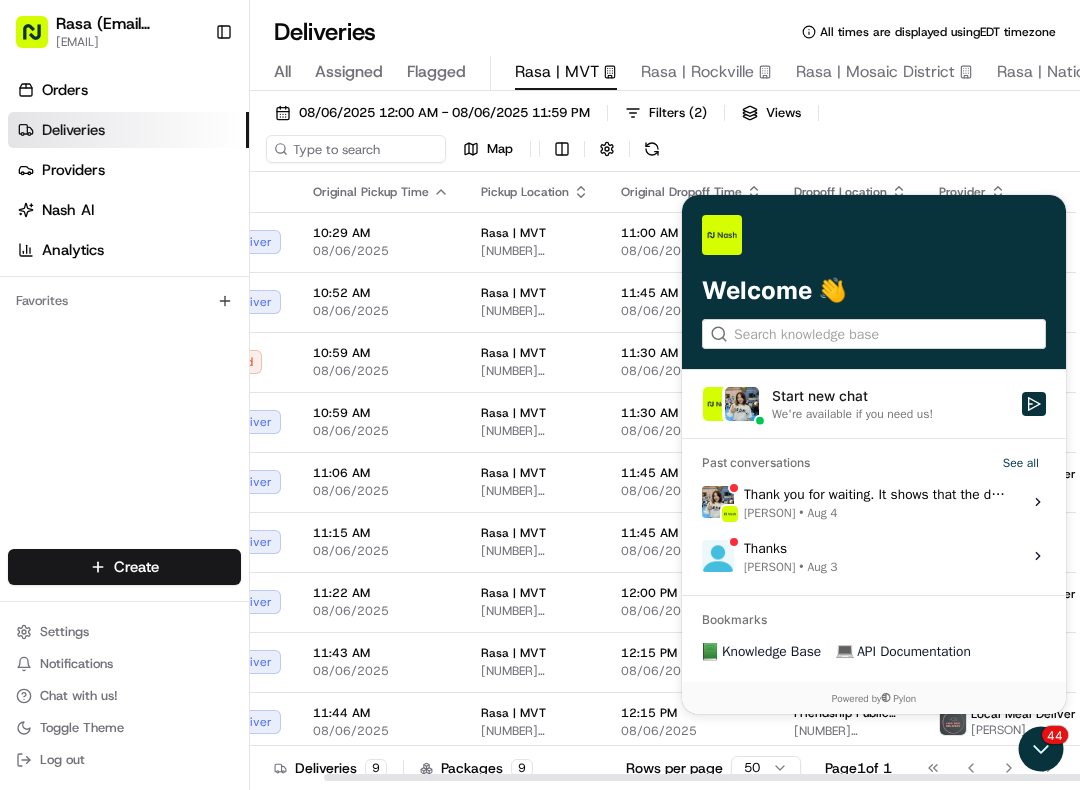 click on "[NUMBER] [STREET], [CITY], [STATE] [POSTAL_CODE], [COUNTRY]" at bounding box center (535, 551) 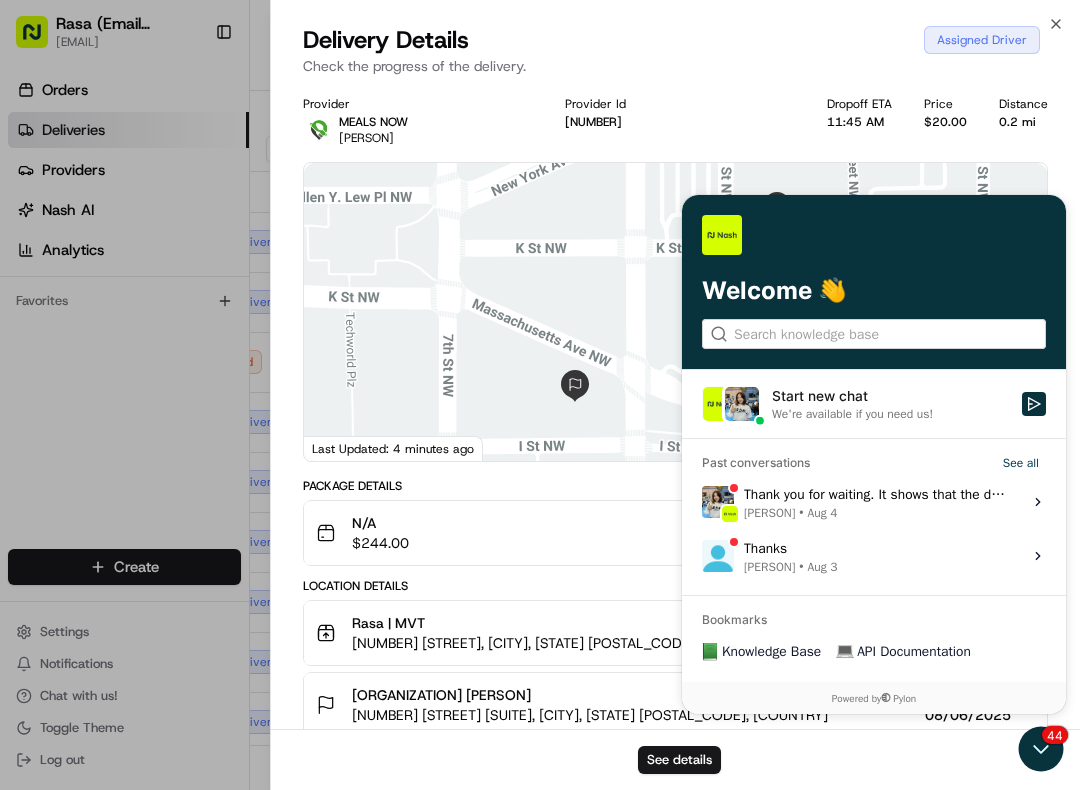 click on "Delivery Details Assigned Driver Check the progress of the delivery." at bounding box center [675, 54] 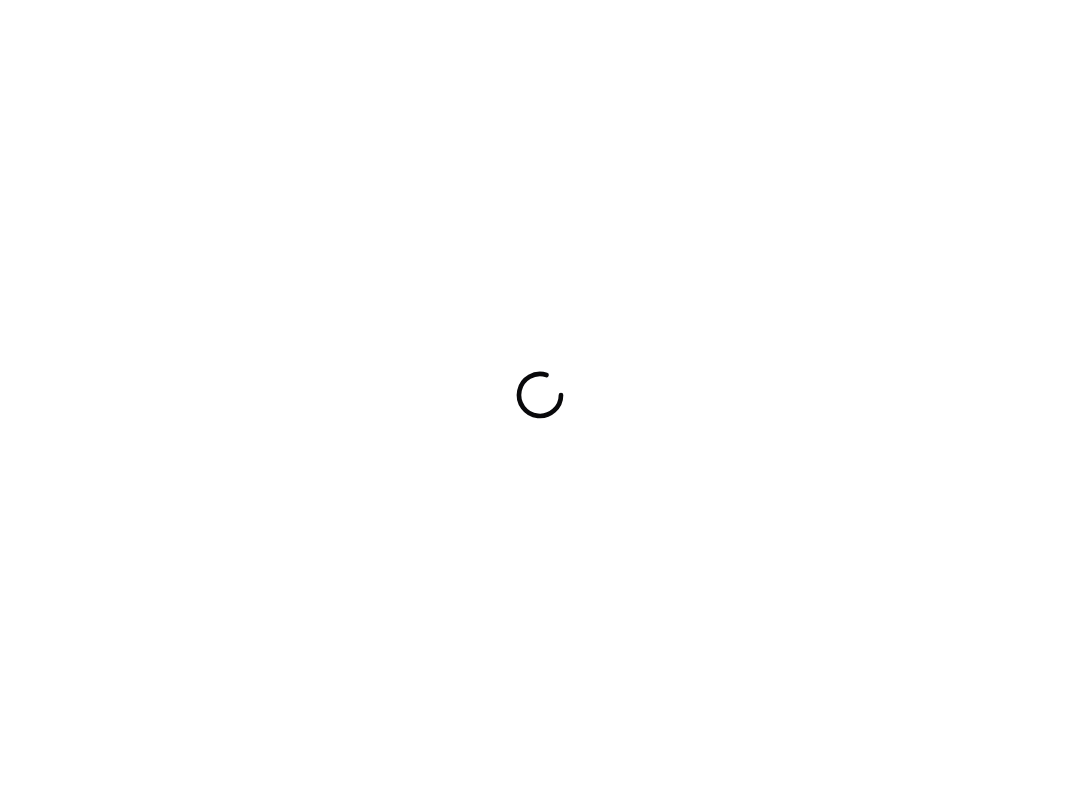 scroll, scrollTop: 0, scrollLeft: 0, axis: both 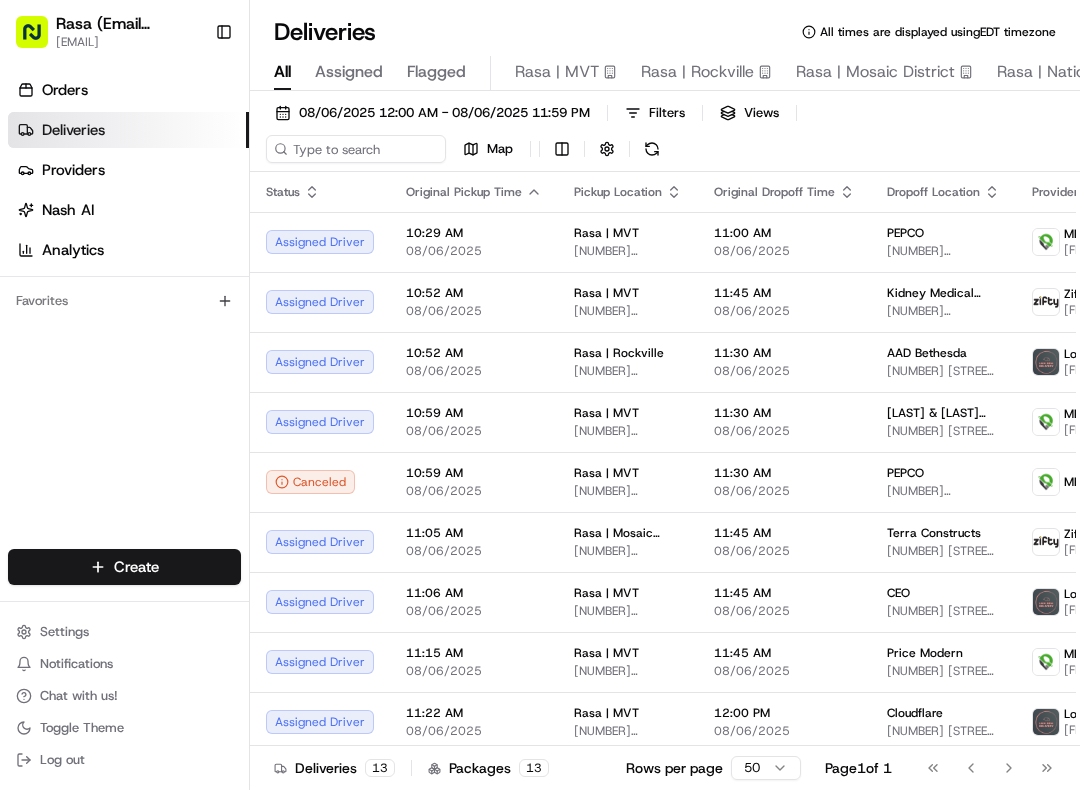 click on "Rasa | MVT" at bounding box center (557, 72) 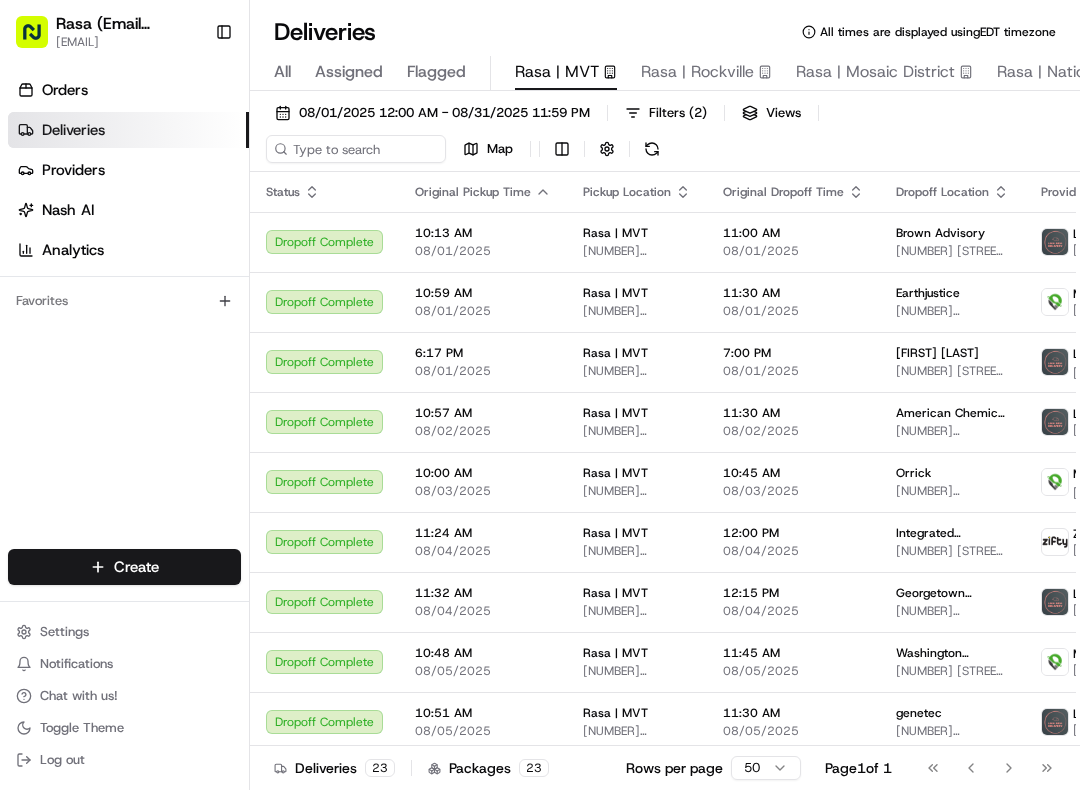 click on "08/01/2025 12:00 AM - 08/31/2025 11:59 PM" at bounding box center (444, 113) 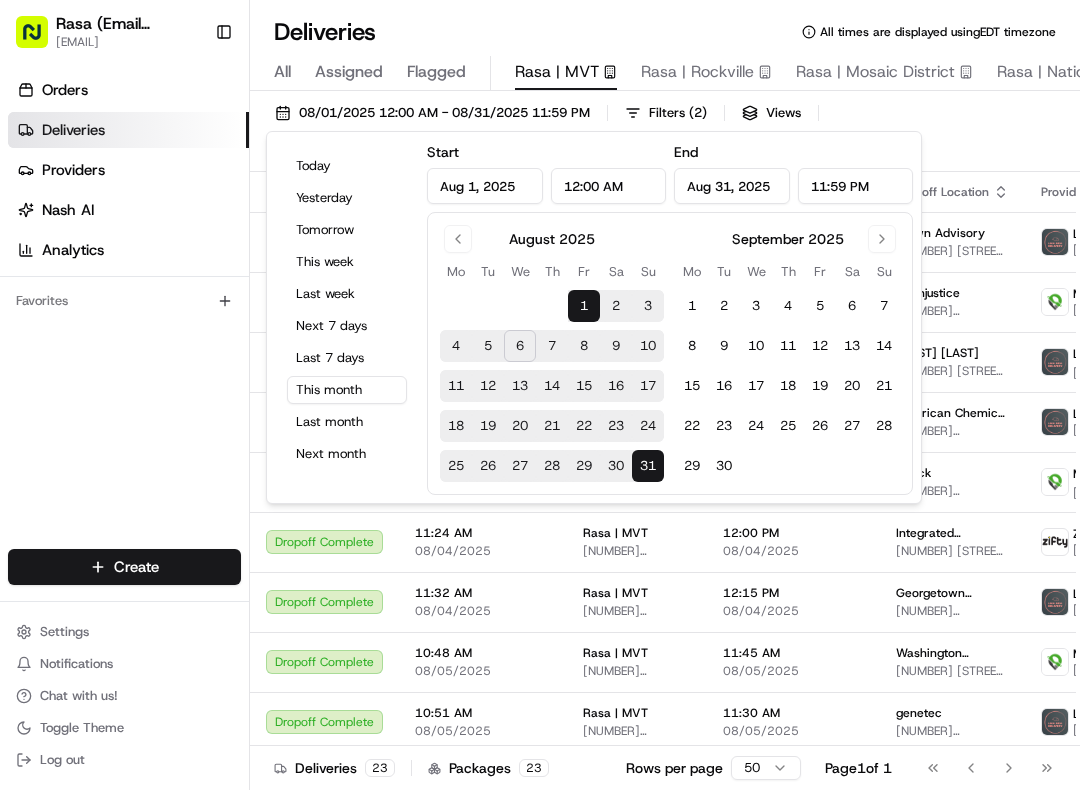 click on "6" at bounding box center (520, 346) 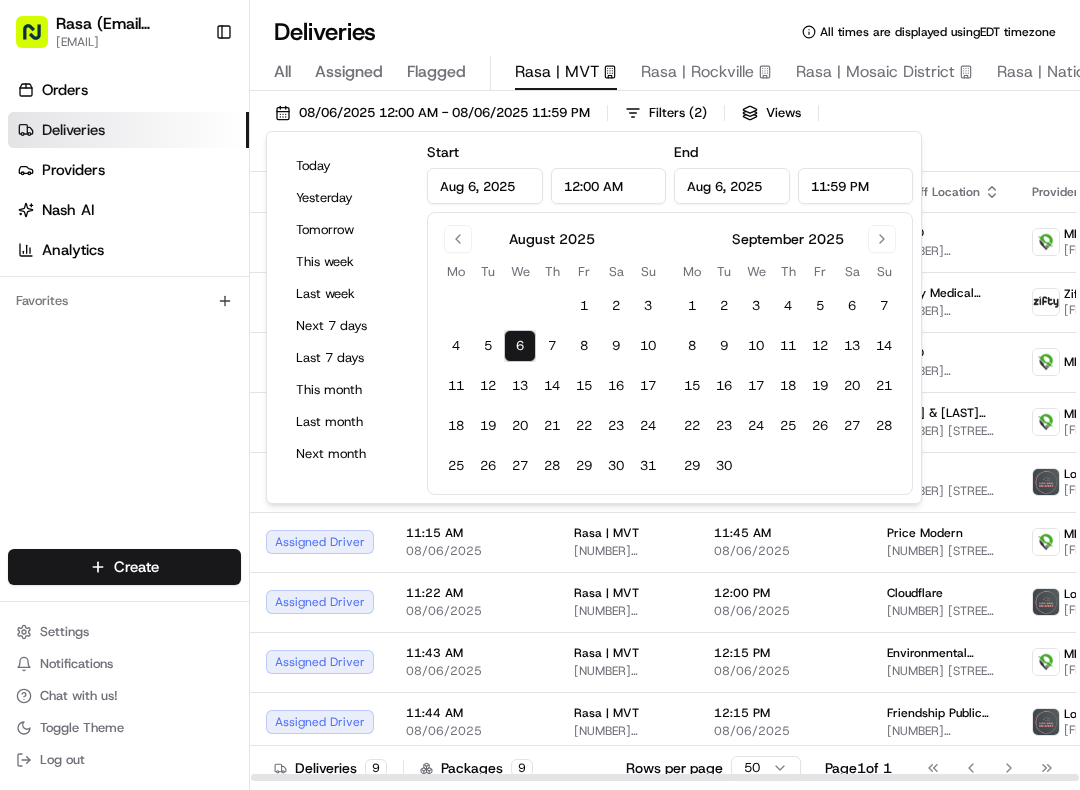 click on "Rasa | MVT [NUMBER] [STREET], [CITY], [STATE] [POSTAL_CODE], [COUNTRY]" at bounding box center [628, 722] 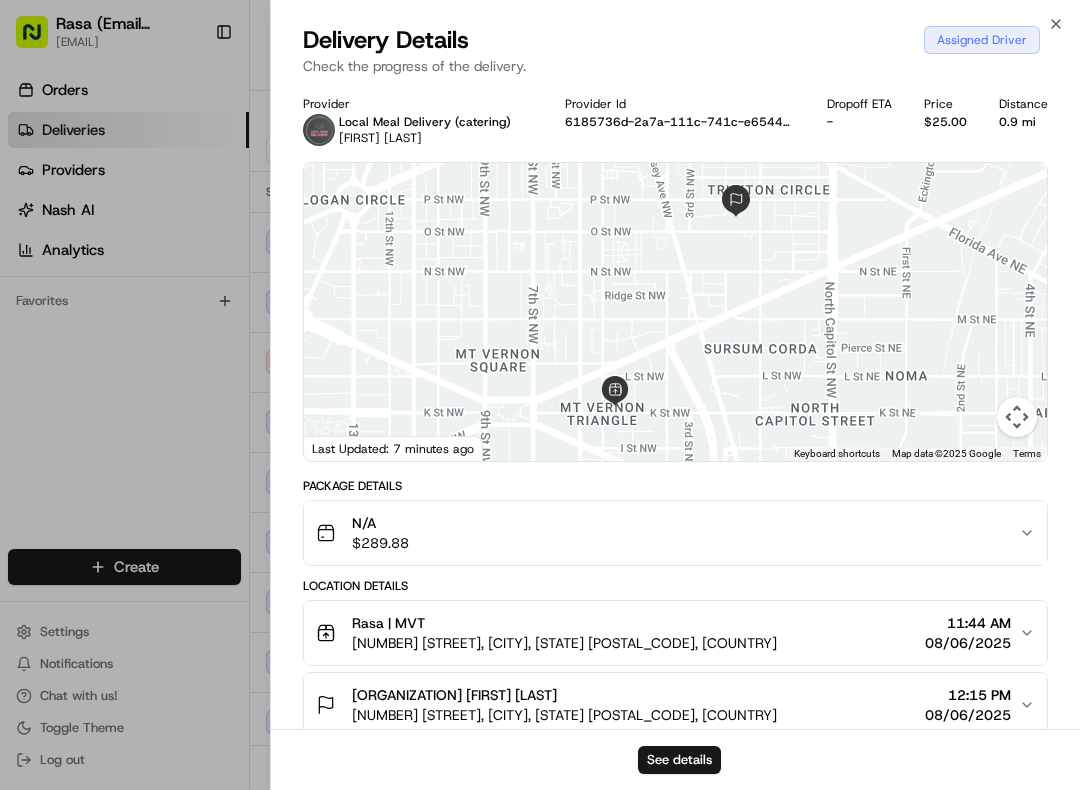 click at bounding box center (540, 395) 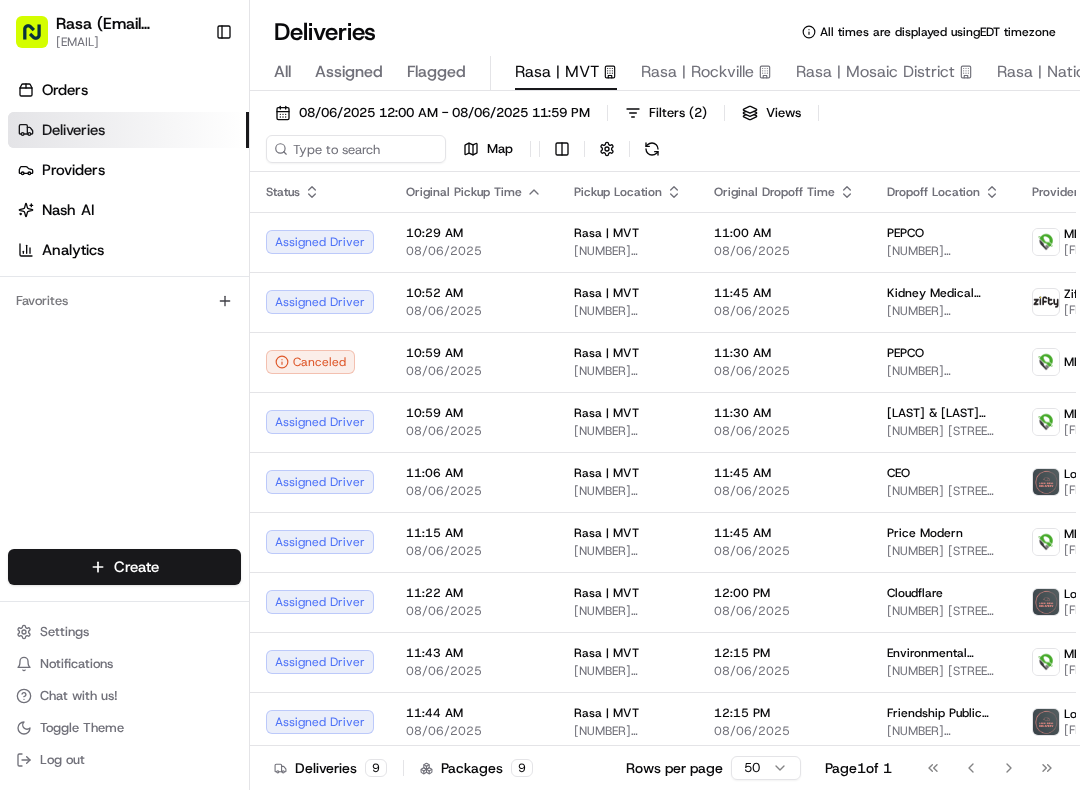 click on "08/06/2025 12:00 AM - 08/06/2025 11:59 PM" at bounding box center [444, 113] 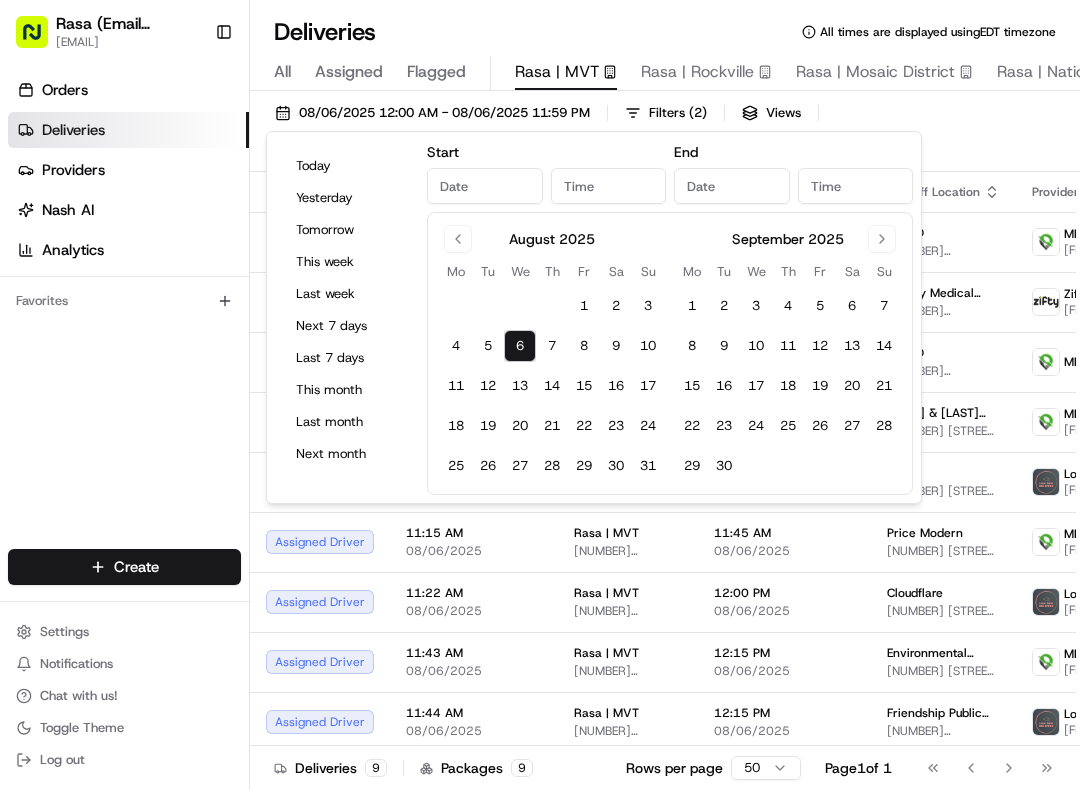 type on "Aug 6, 2025" 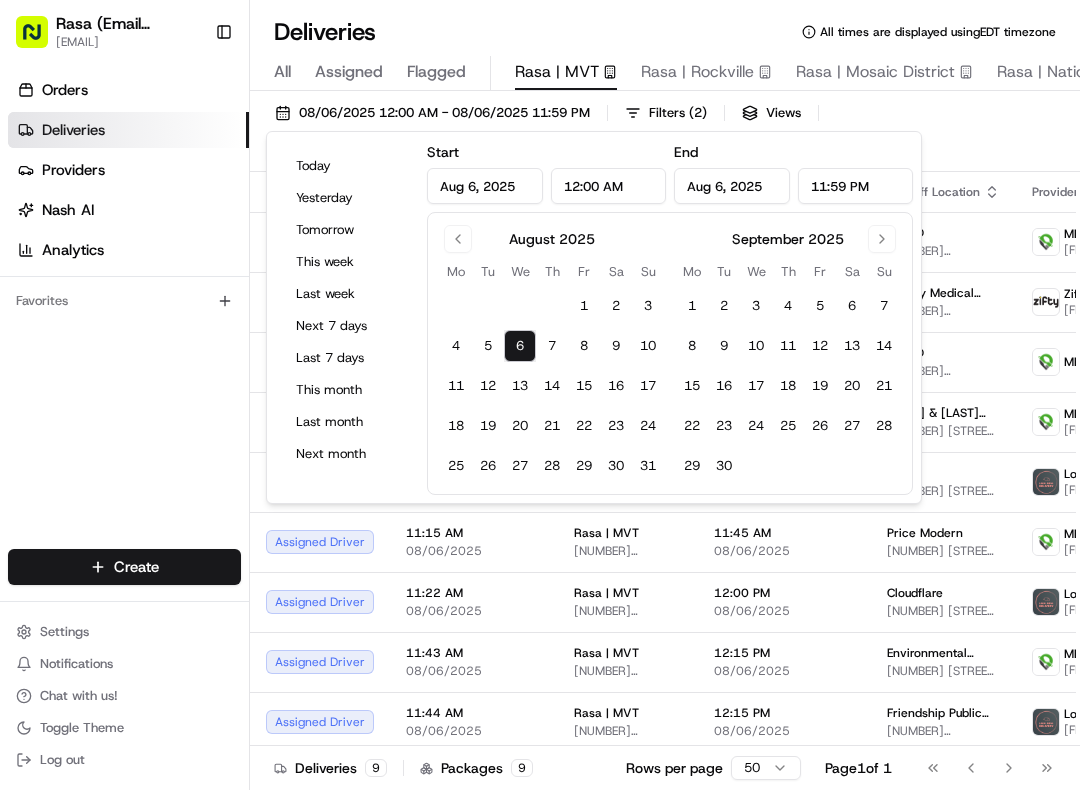 click on "Today" at bounding box center (347, 166) 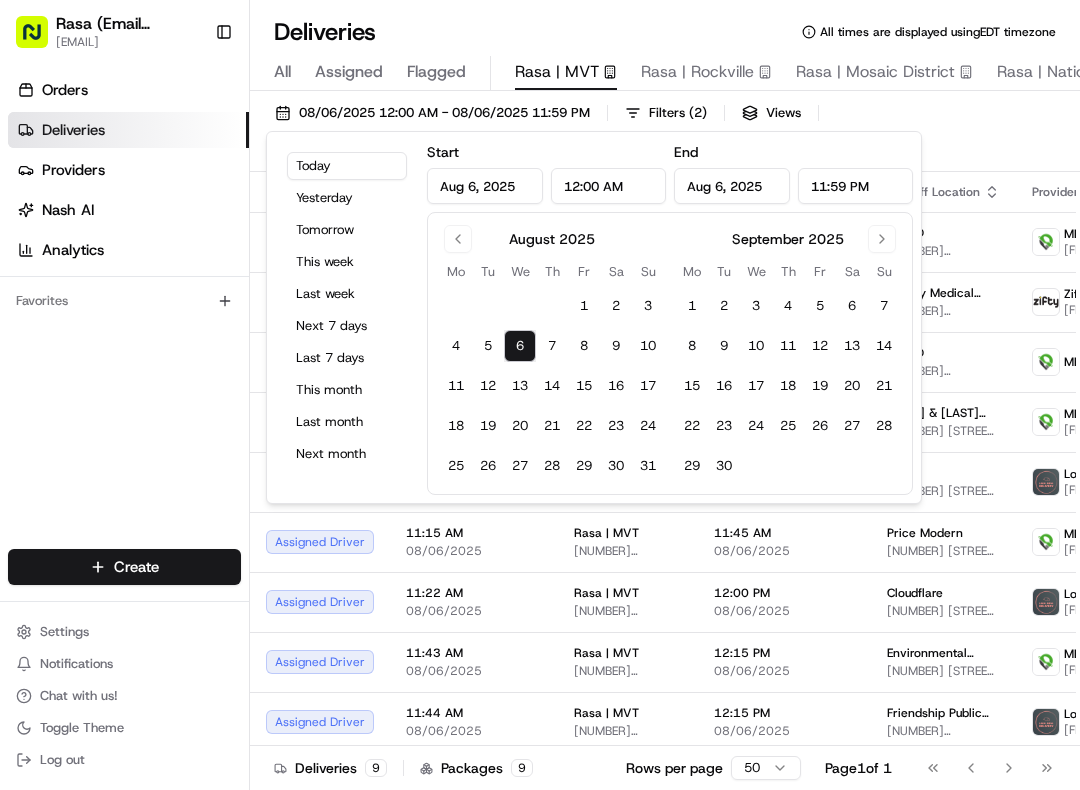 click on "Today" at bounding box center [347, 166] 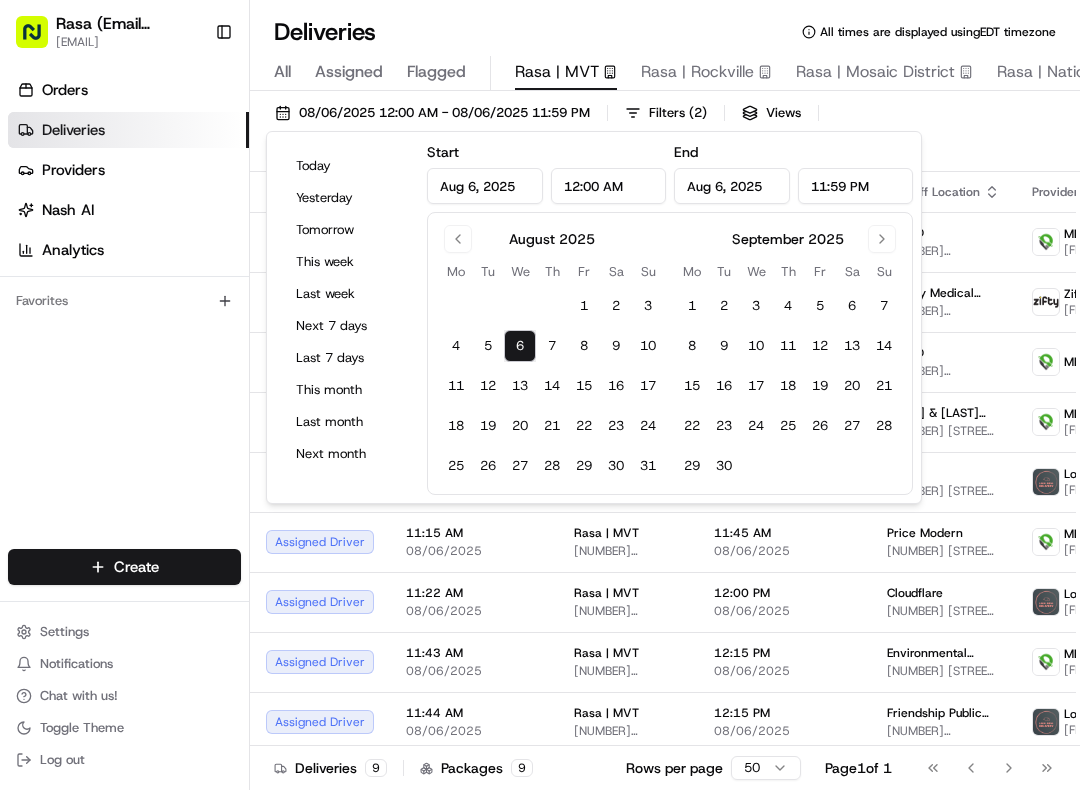 click on "11:43 AM" at bounding box center (474, 653) 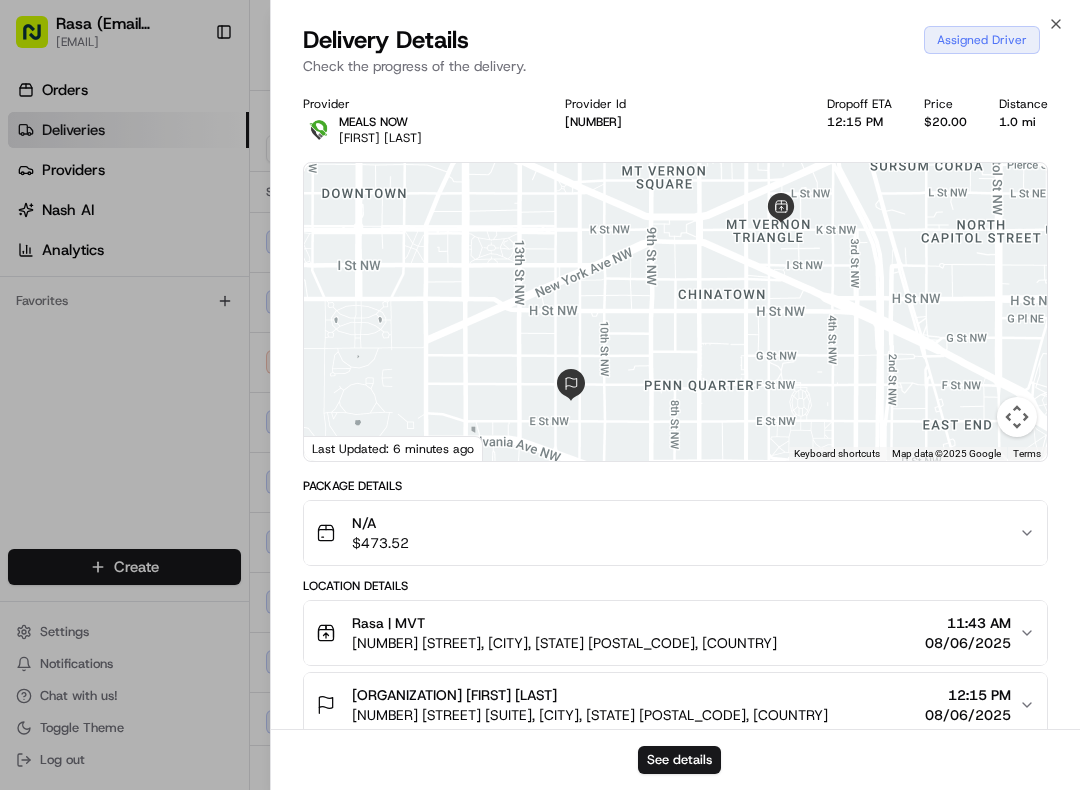 click at bounding box center [540, 395] 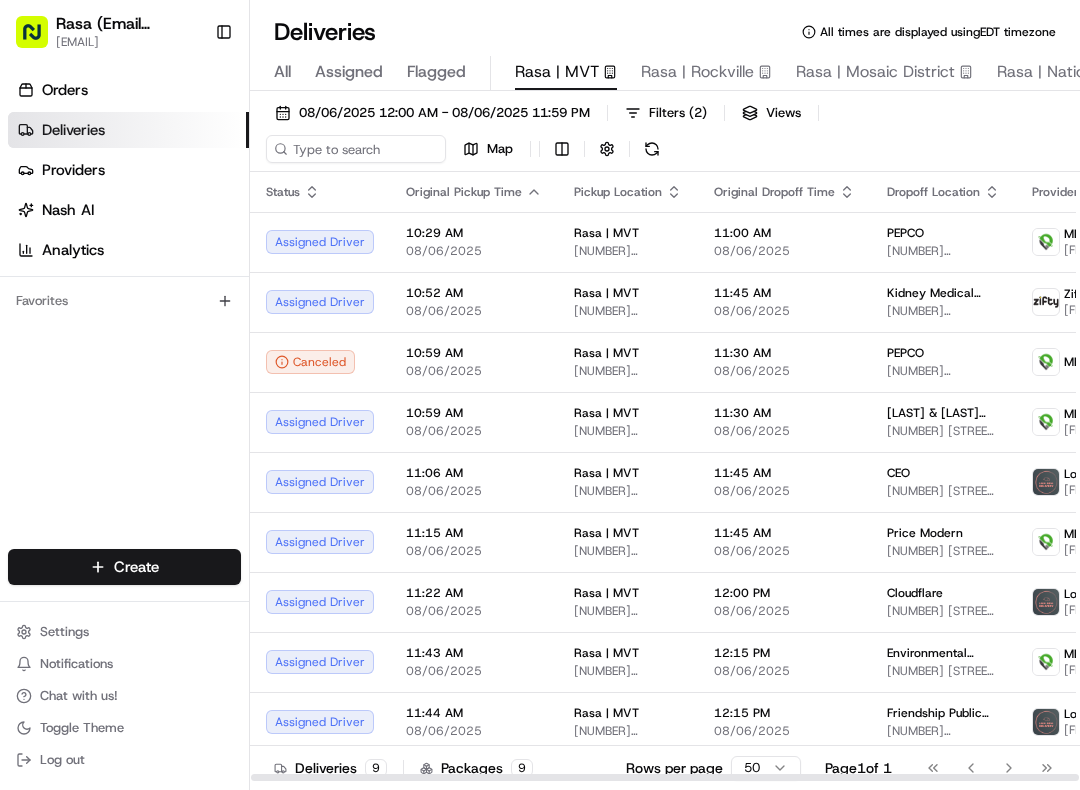 scroll, scrollTop: 0, scrollLeft: 0, axis: both 